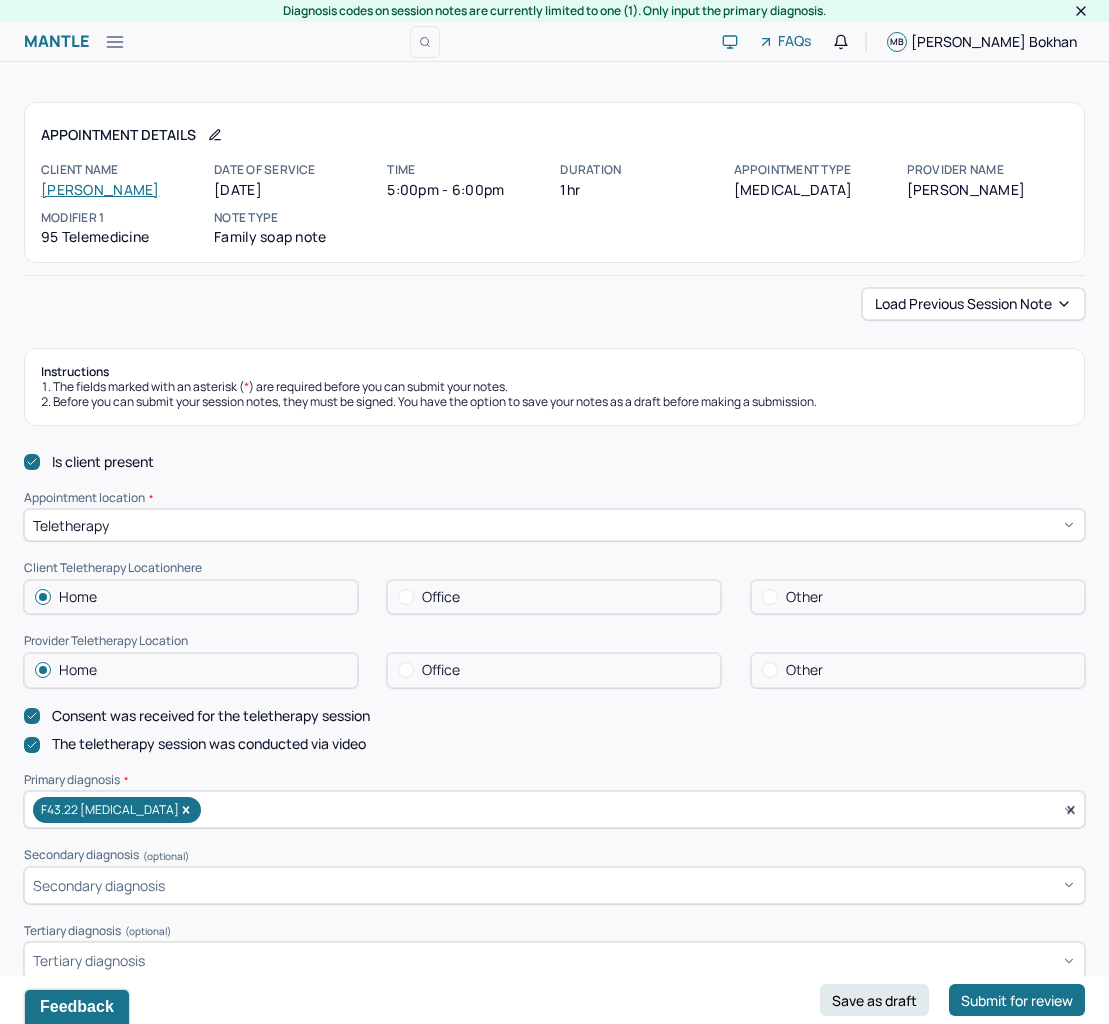 scroll, scrollTop: 320, scrollLeft: 0, axis: vertical 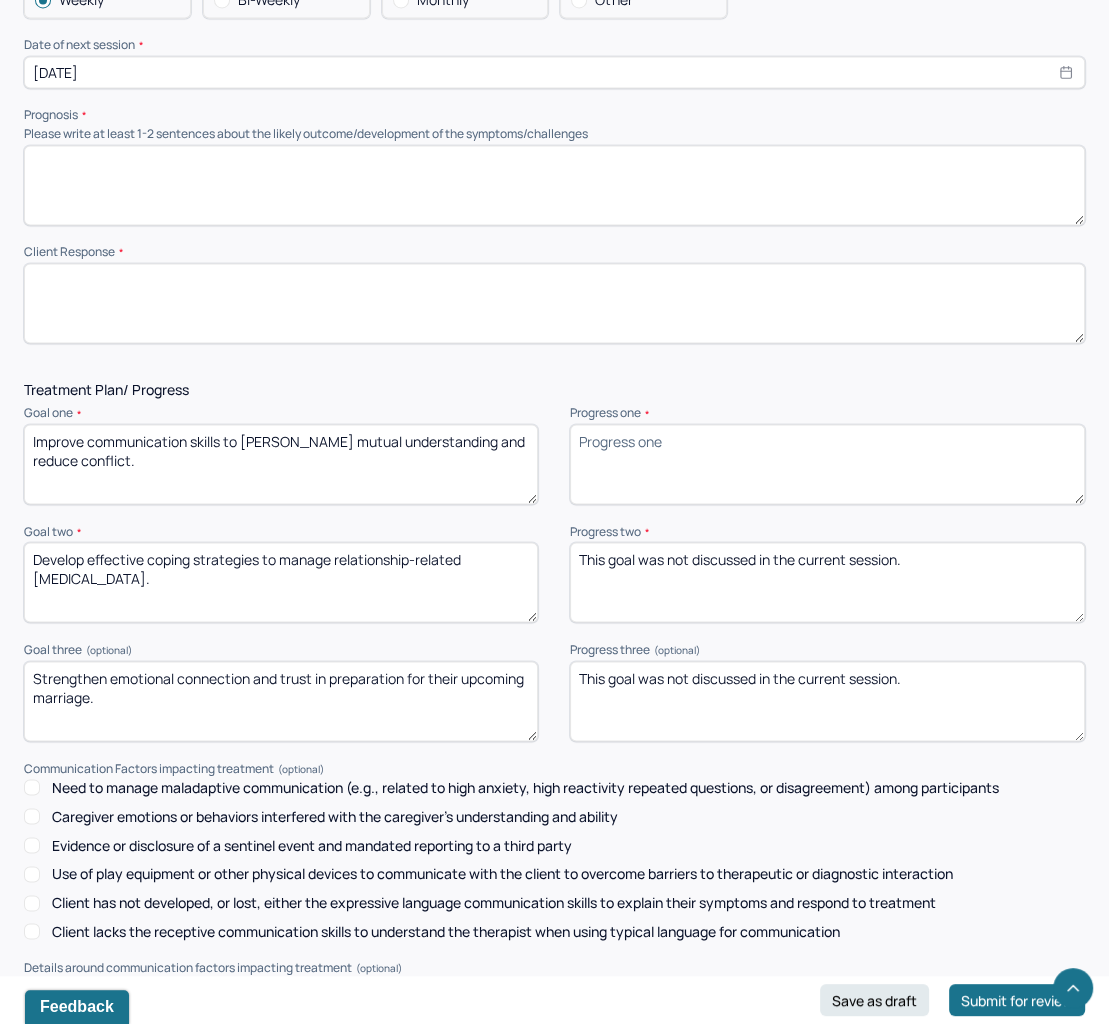 drag, startPoint x: 106, startPoint y: 464, endPoint x: 29, endPoint y: 434, distance: 82.637764 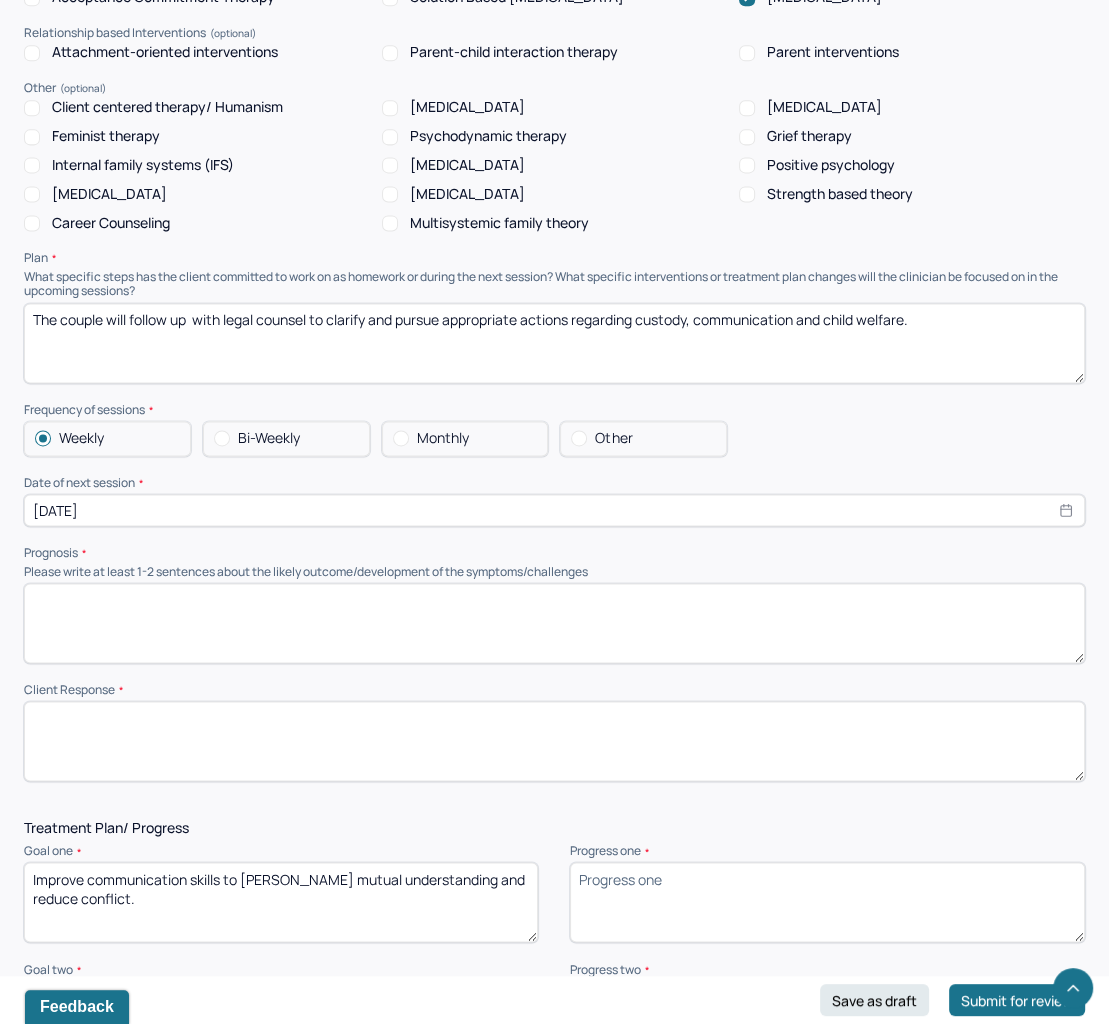 scroll, scrollTop: 1892, scrollLeft: 0, axis: vertical 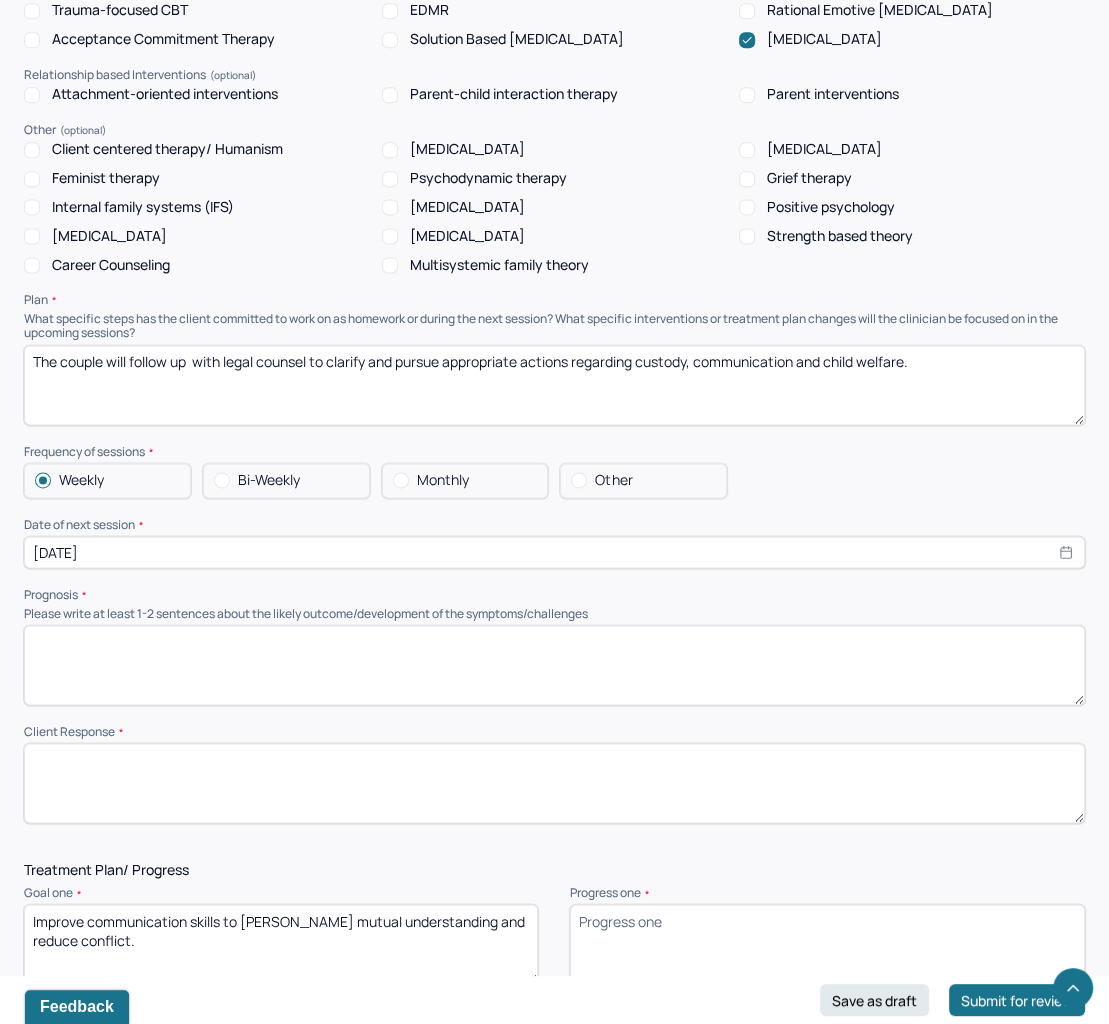 select on "6" 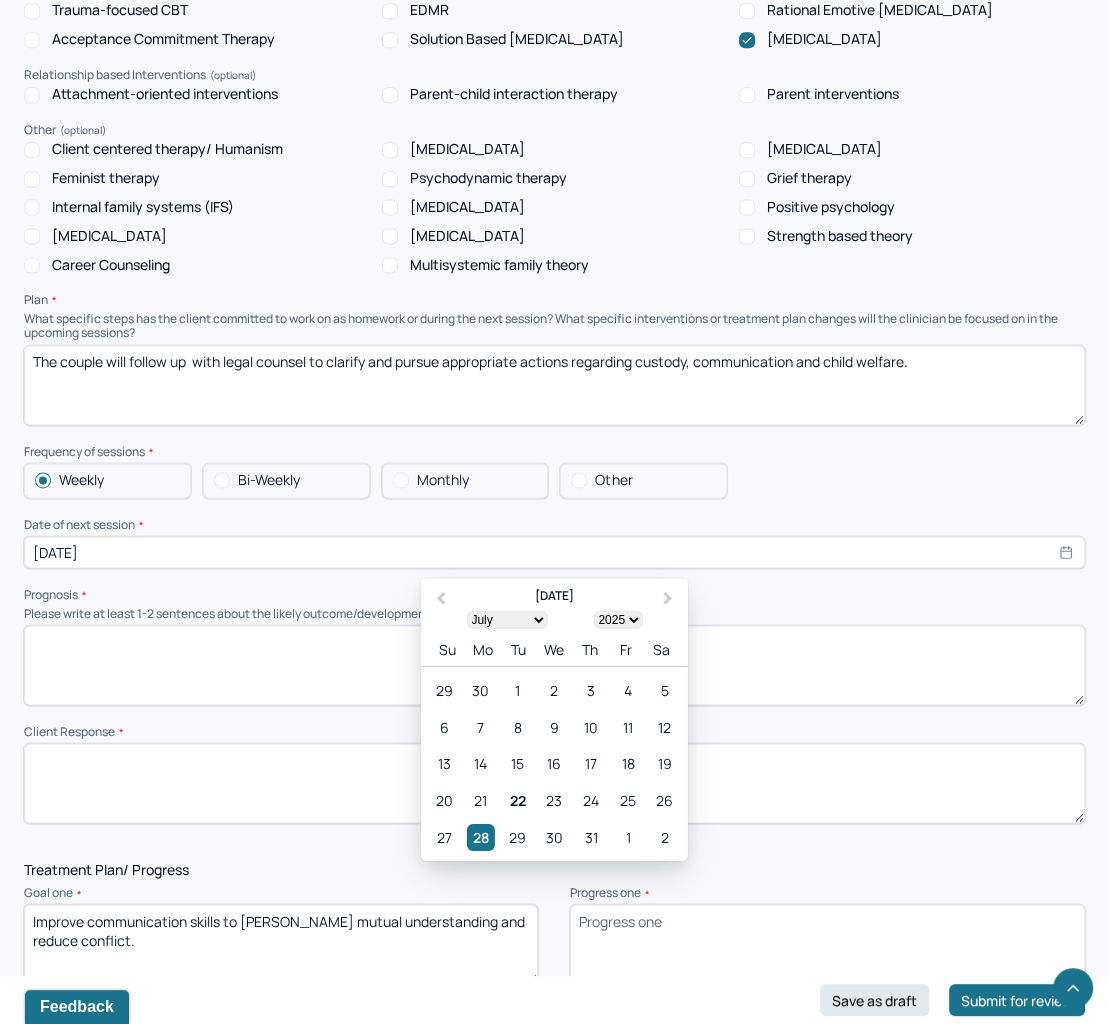 click on "[DATE]" at bounding box center (554, 552) 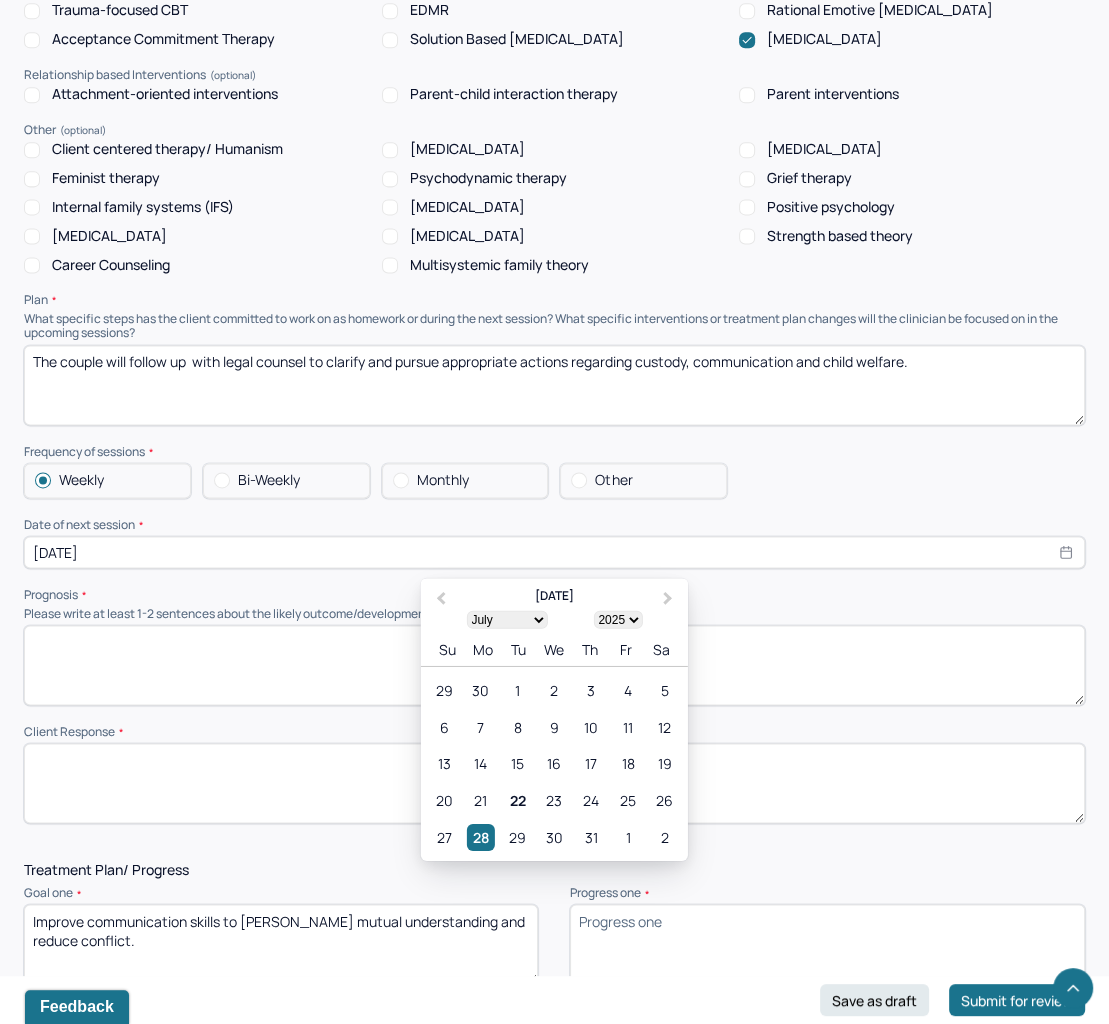 click at bounding box center (554, 665) 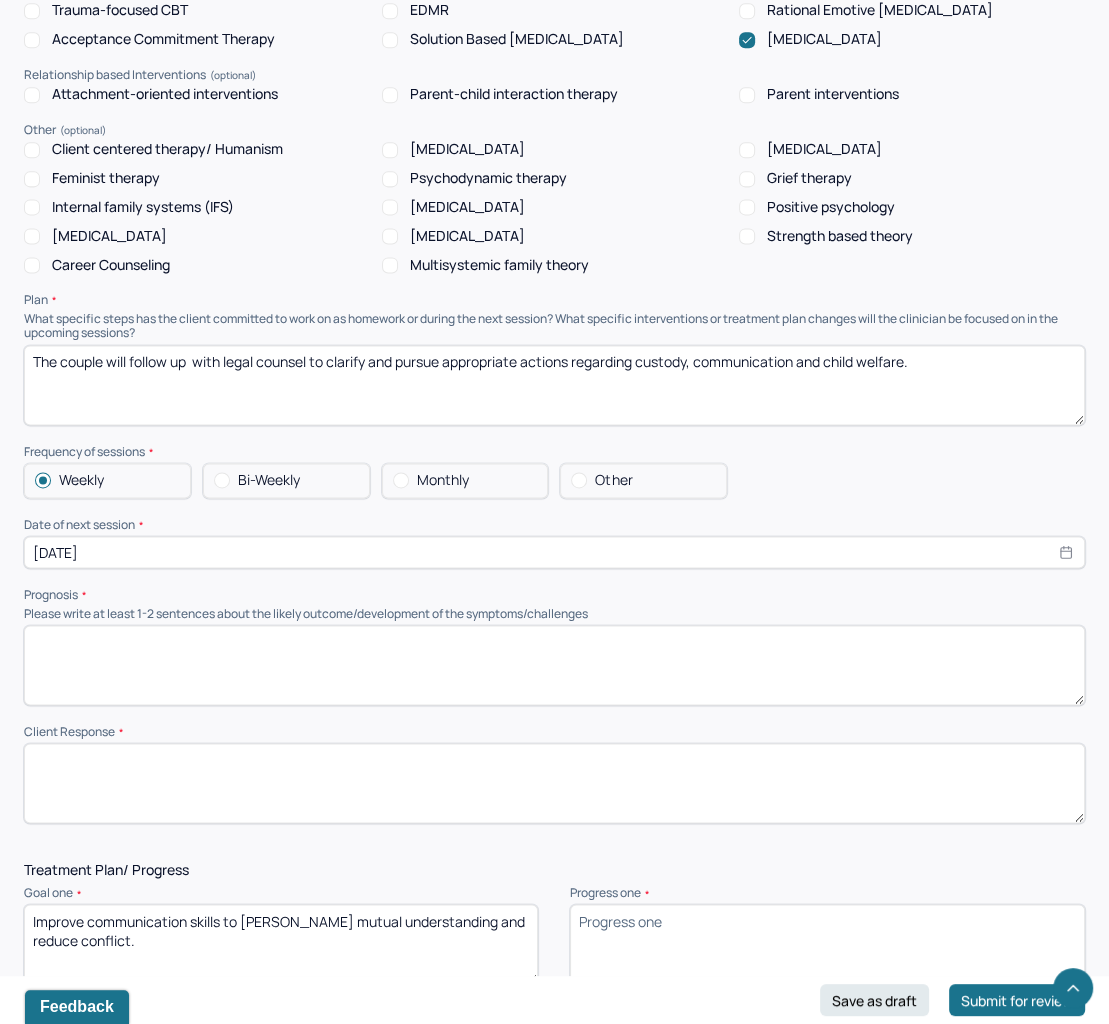click on "Weekly Bi-Weekly Monthly Other" at bounding box center [554, 480] 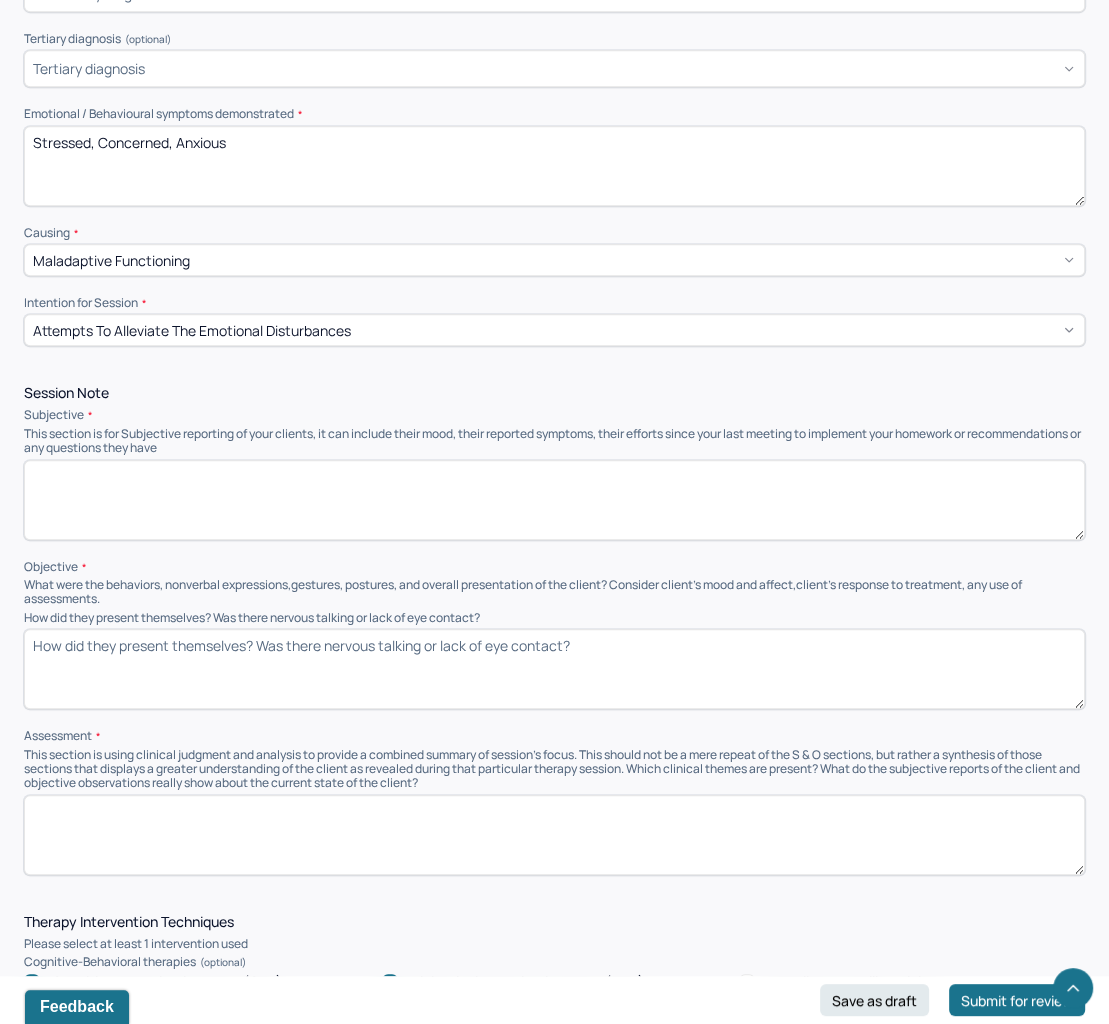 scroll, scrollTop: 1040, scrollLeft: 0, axis: vertical 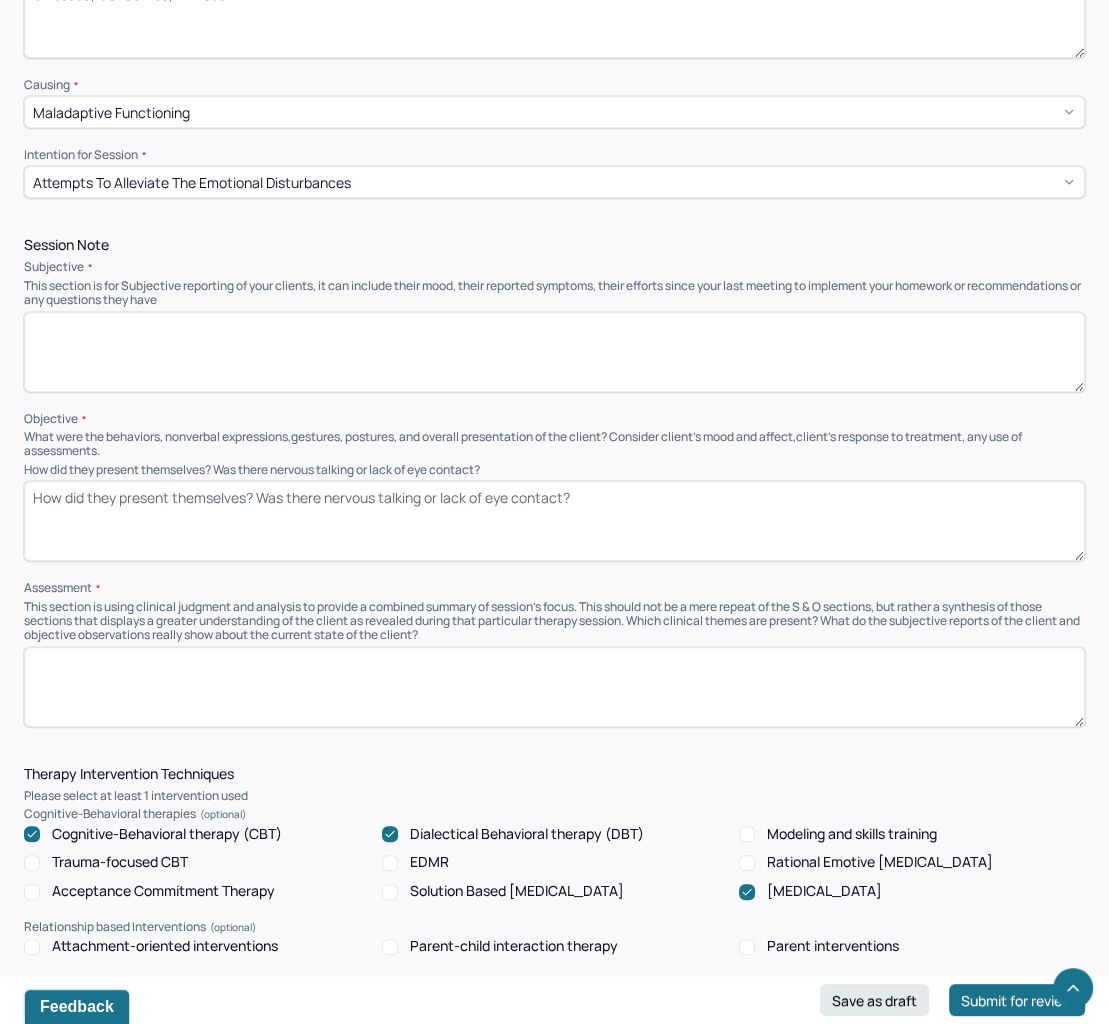 click at bounding box center (554, 352) 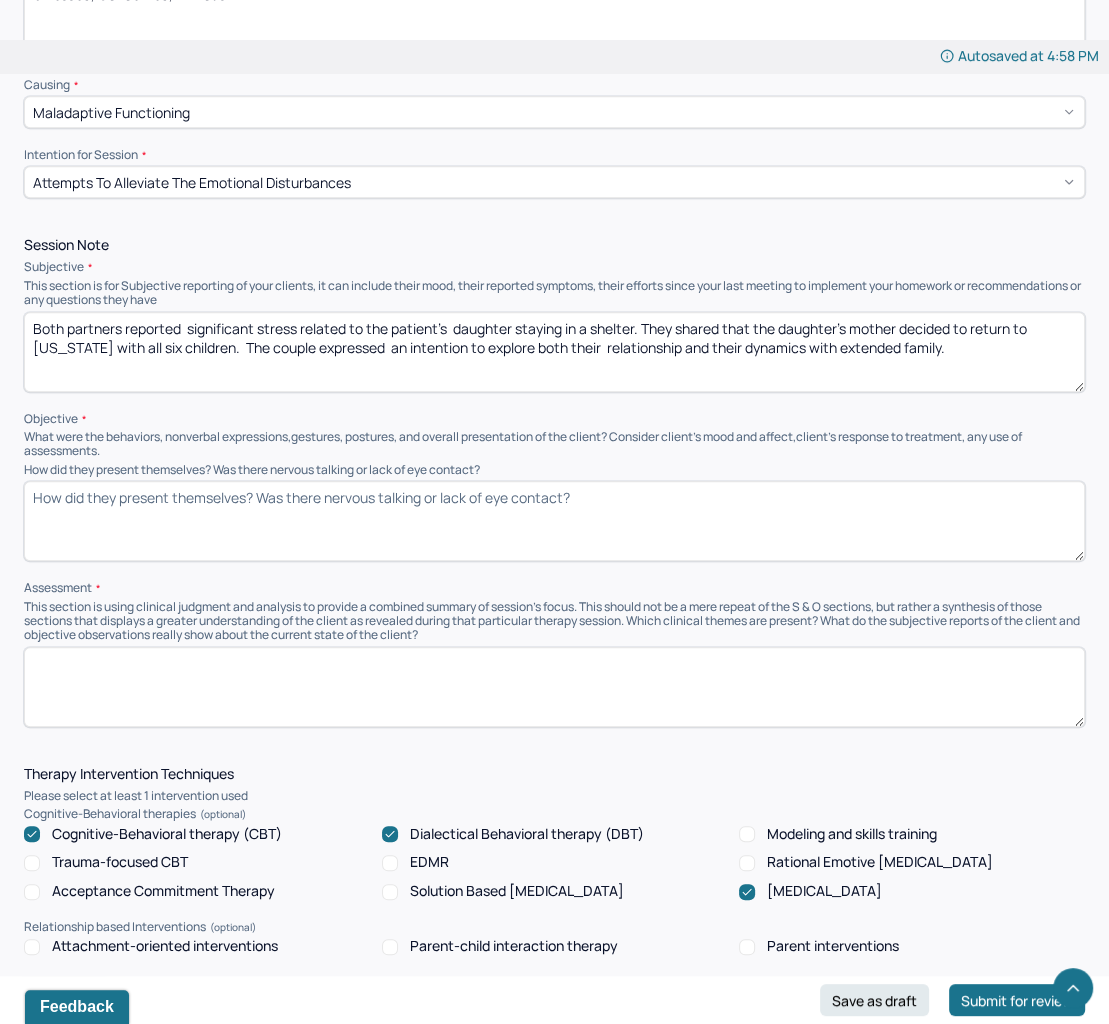 type on "Both partners reported  significant stress related to the patient’s  daughter staying in a shelter. They shared that the daughter’s mother decided to return to [US_STATE] with all six children.  The couple expressed  an intention to explore both their  relationship and their dynamics with extended family." 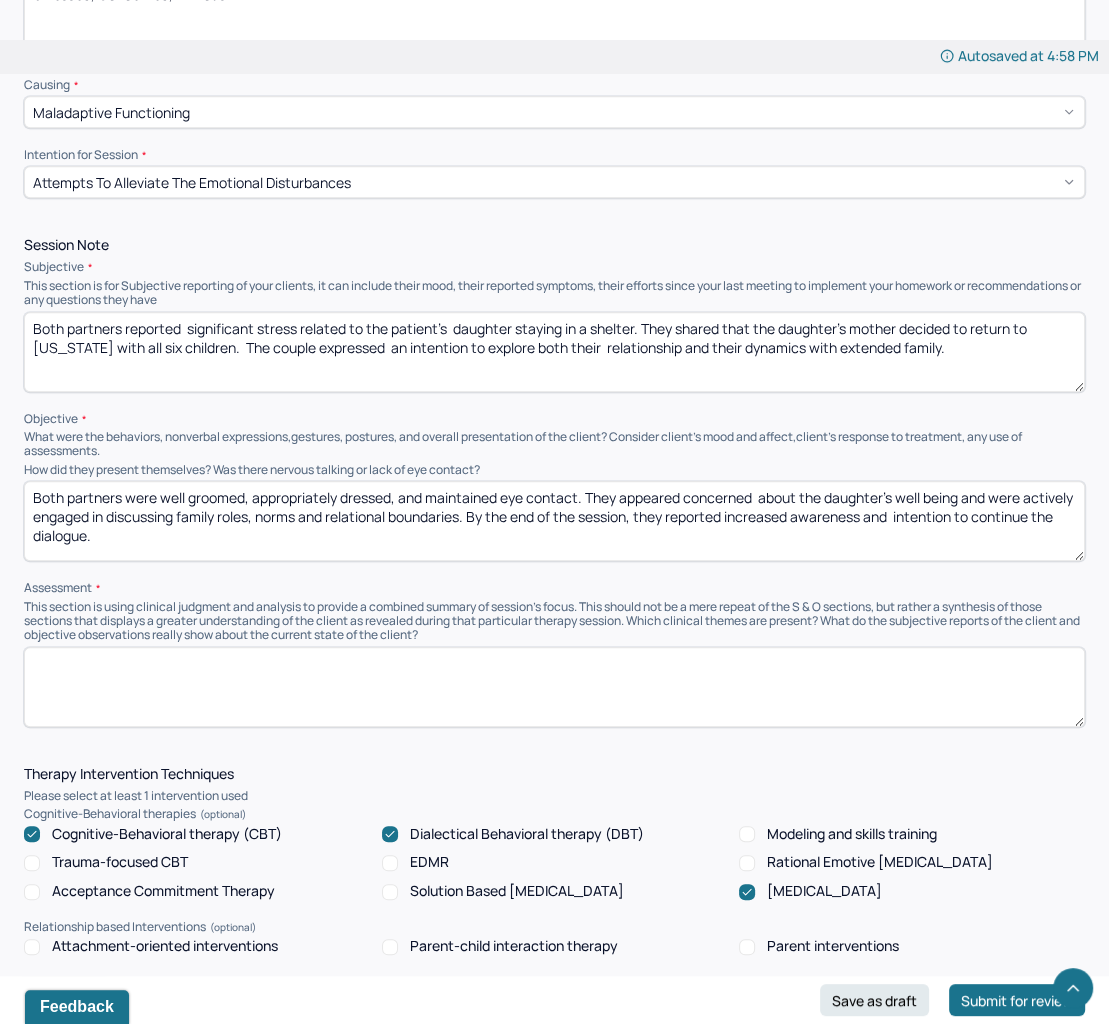 type on "Both partners were well groomed, appropriately dressed, and maintained eye contact. They appeared concerned  about the daughter’s well being and were actively engaged in discussing family roles, norms and relational boundaries. By the end of the session, they reported increased awareness and  intention to continue the dialogue." 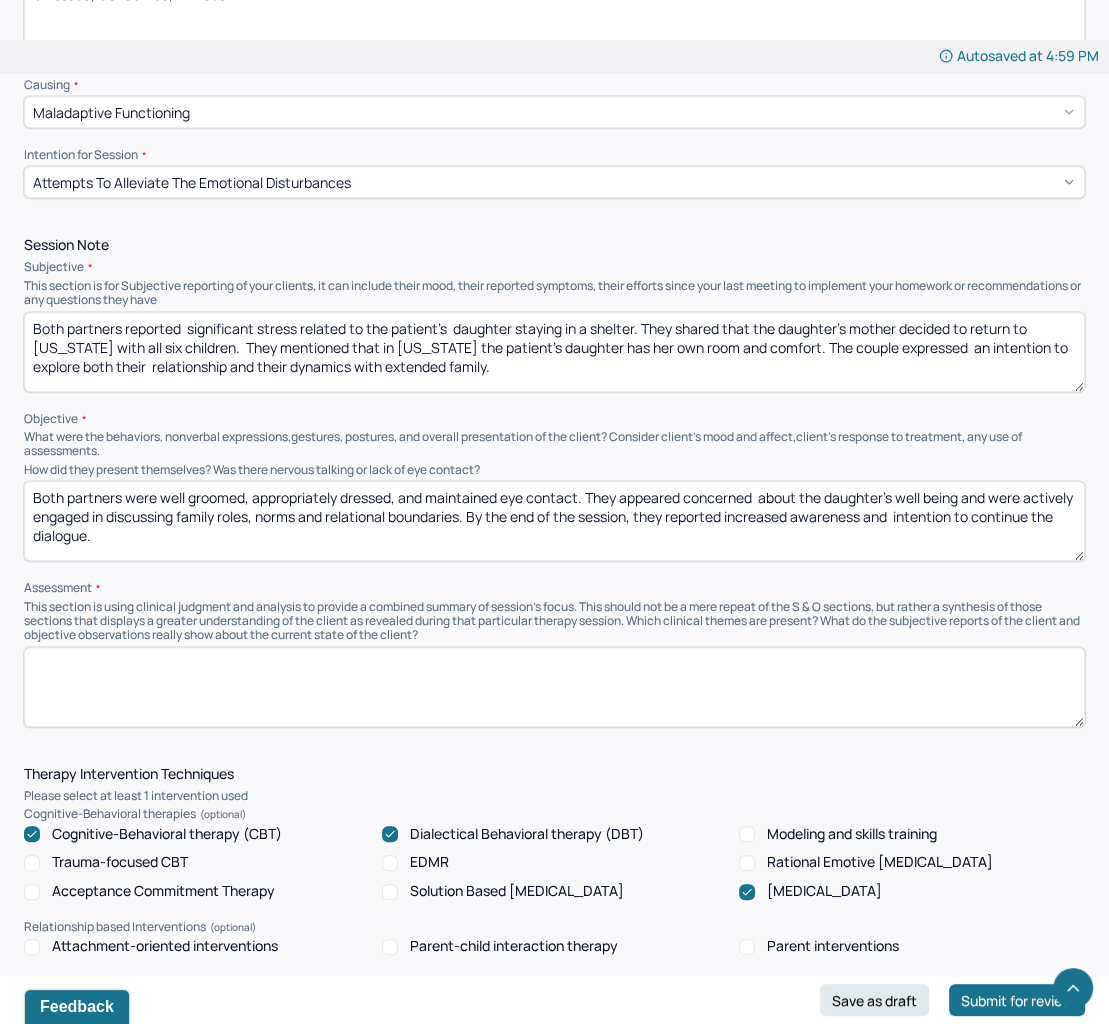 drag, startPoint x: 336, startPoint y: 344, endPoint x: 341, endPoint y: 364, distance: 20.615528 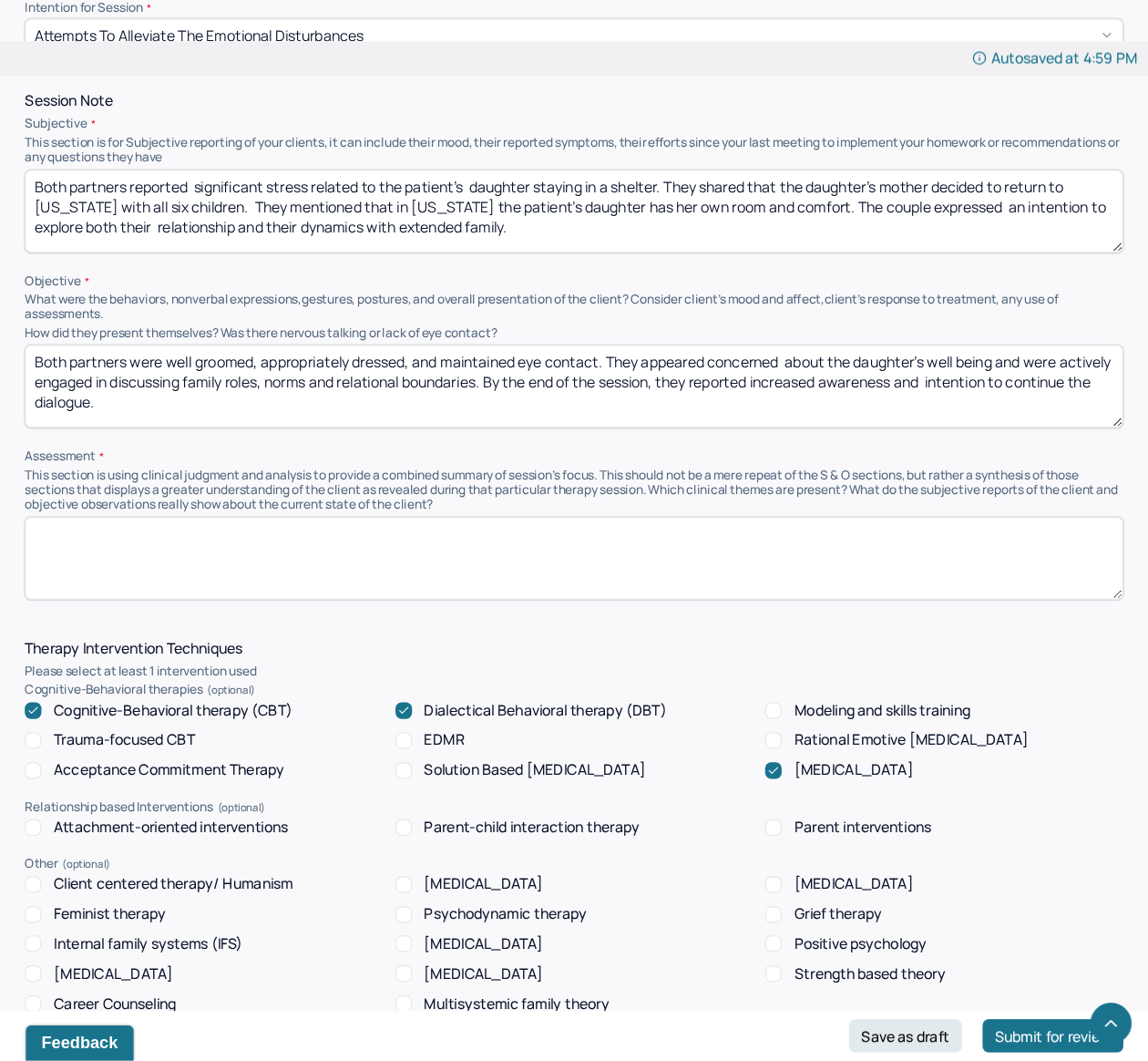 scroll, scrollTop: 1240, scrollLeft: 0, axis: vertical 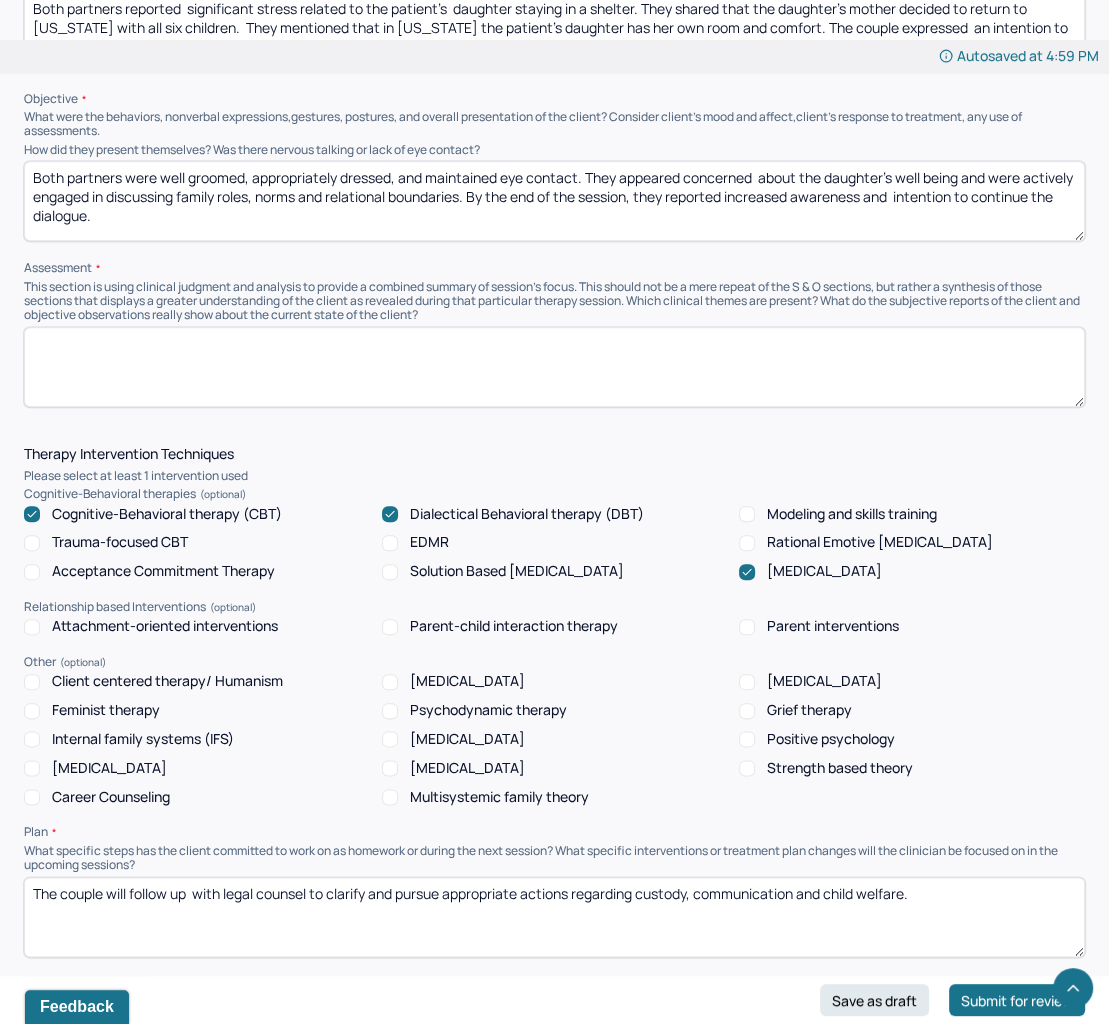 click at bounding box center (554, 367) 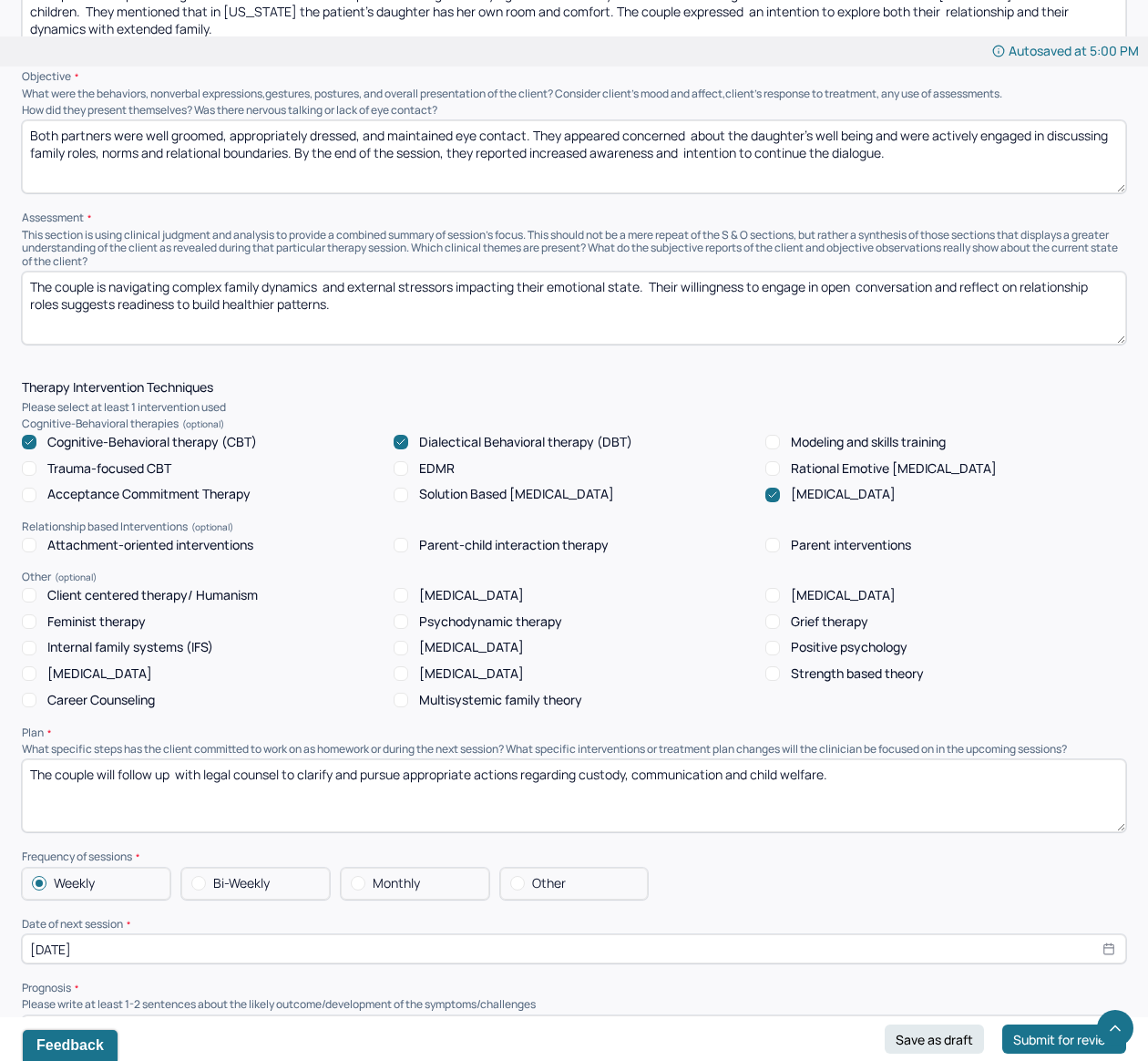 type on "The couple is navigating complex family dynamics  and external stressors impacting their emotional state.  Their willingness to engage in open  conversation and reflect on relationship roles suggests readiness to build healthier patterns." 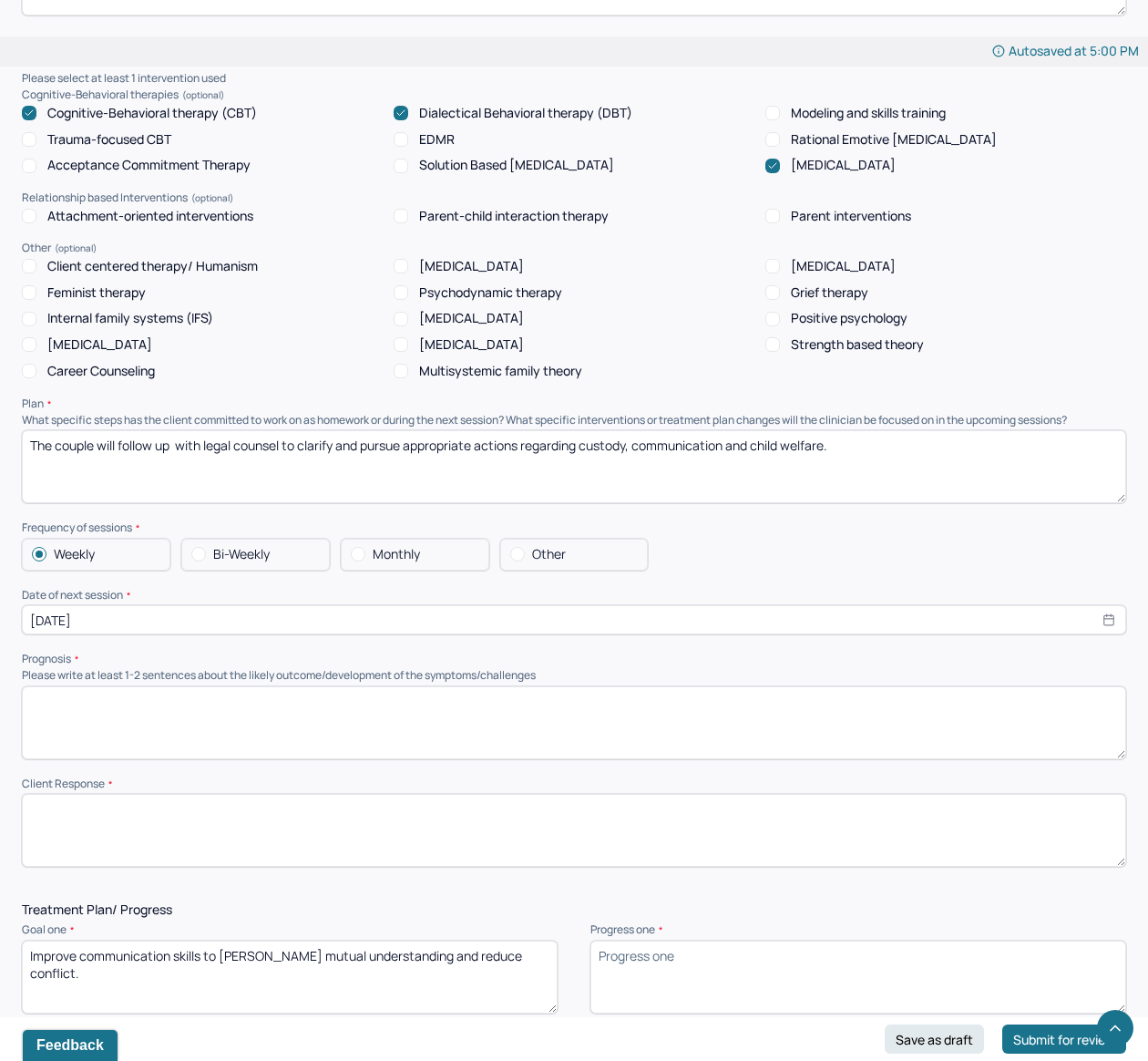 scroll, scrollTop: 1571, scrollLeft: 0, axis: vertical 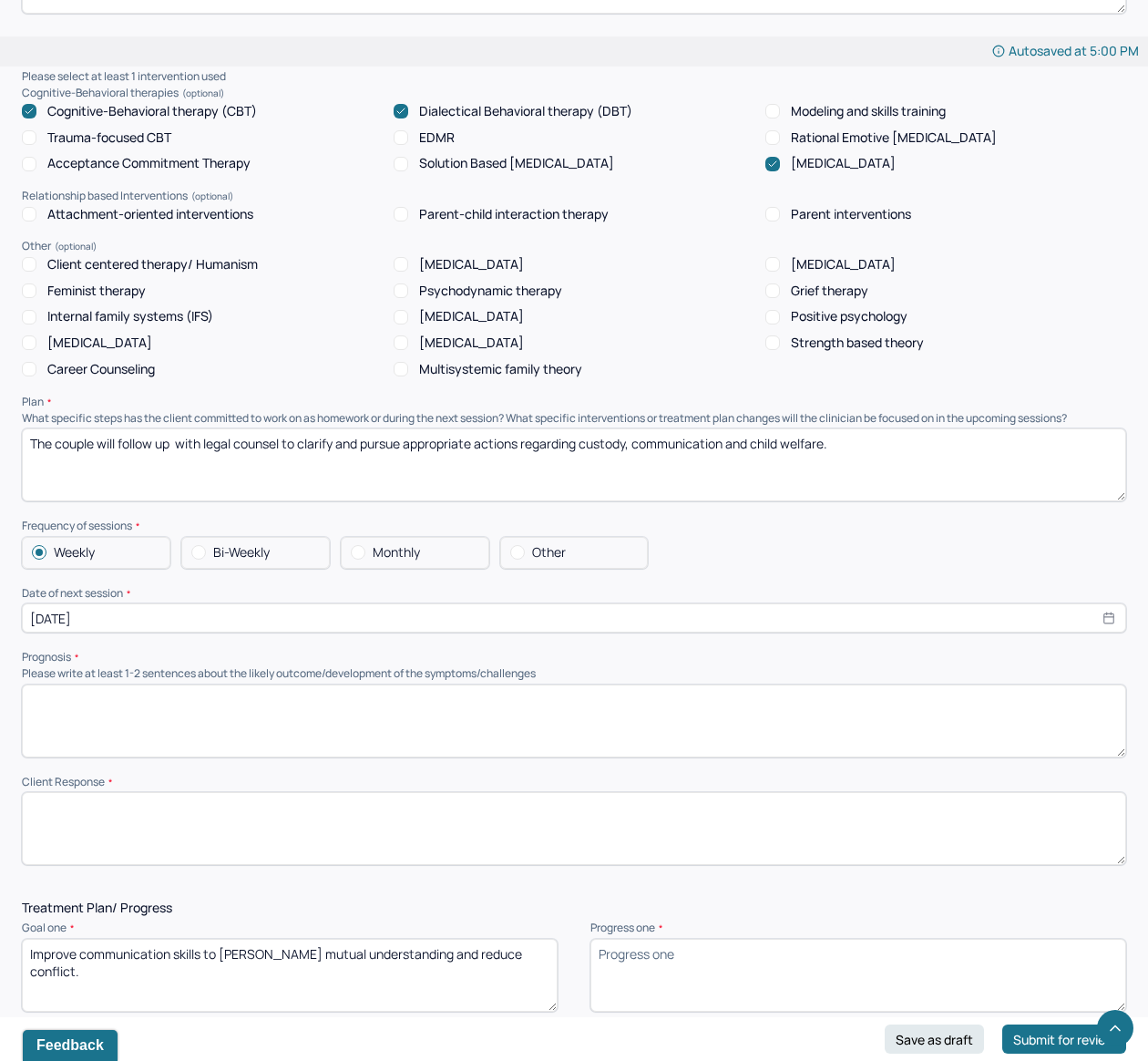 drag, startPoint x: 68, startPoint y: 453, endPoint x: -1, endPoint y: 447, distance: 69.260378 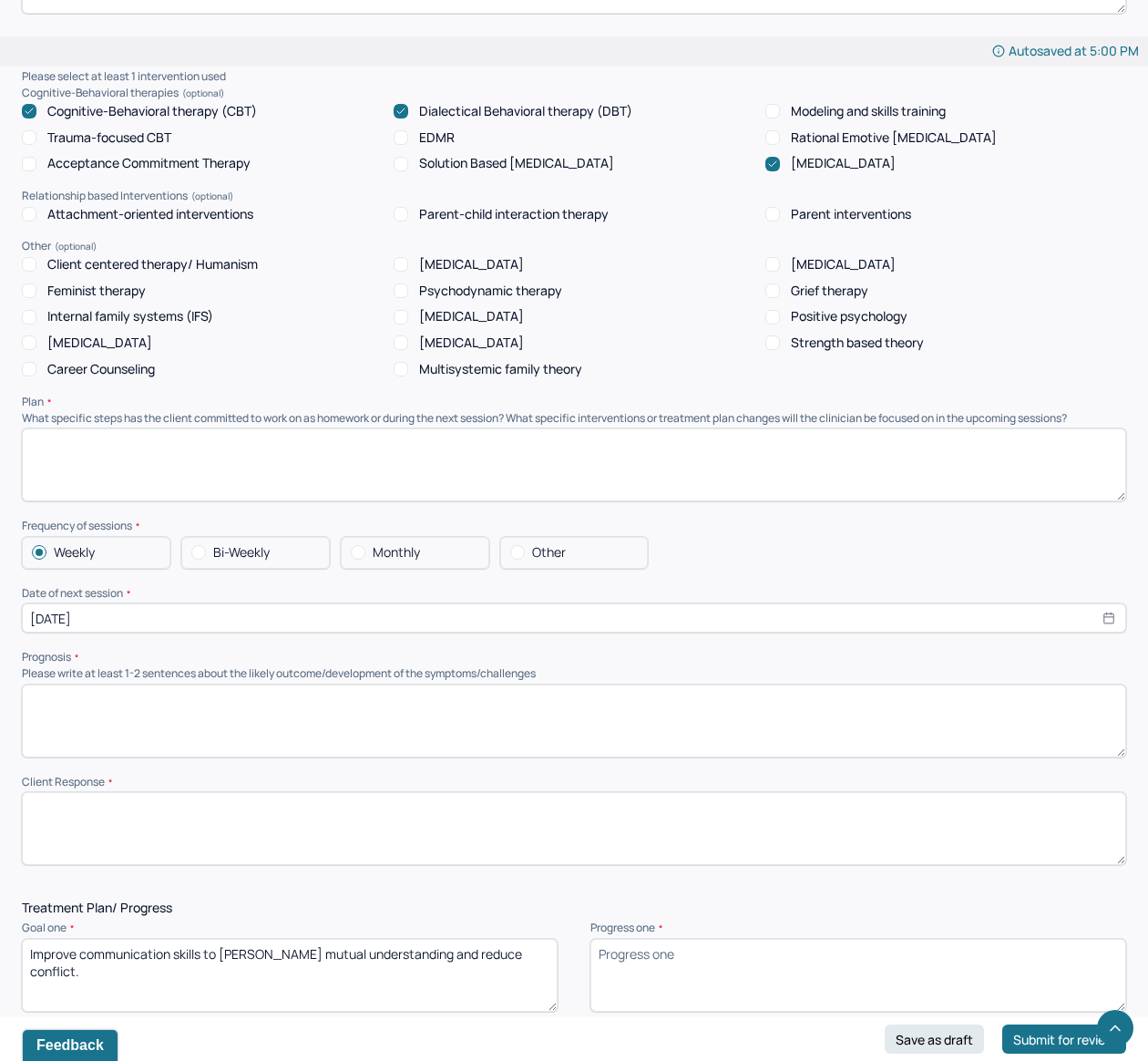 paste on "Continue exploring extended family boundaries and [MEDICAL_DATA]. Introduce communication tools to support relational clarity." 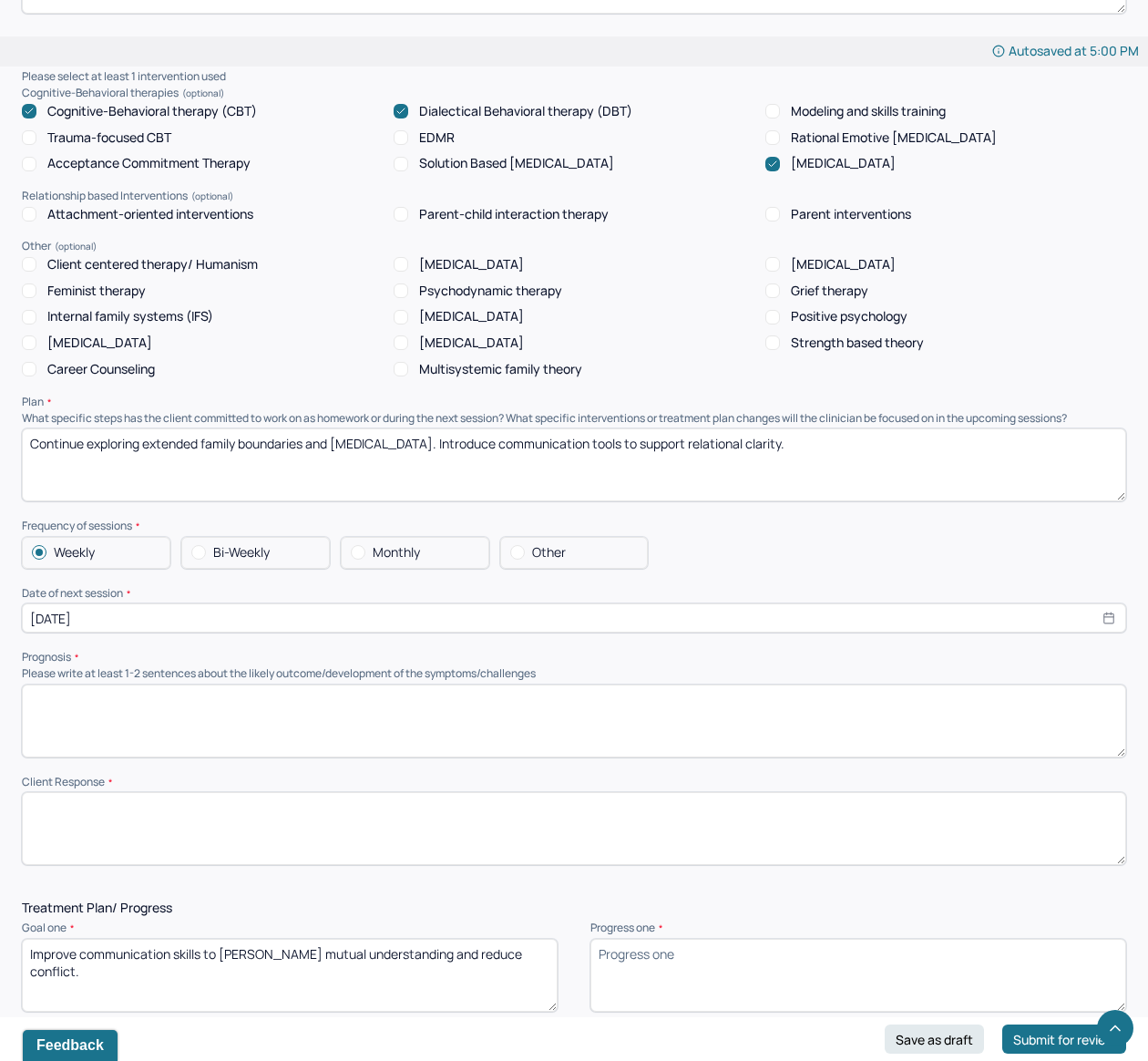 click on "Continue exploring extended family boundaries and [MEDICAL_DATA]. Introduce communication tools to support relational clarity." at bounding box center (574, 465) 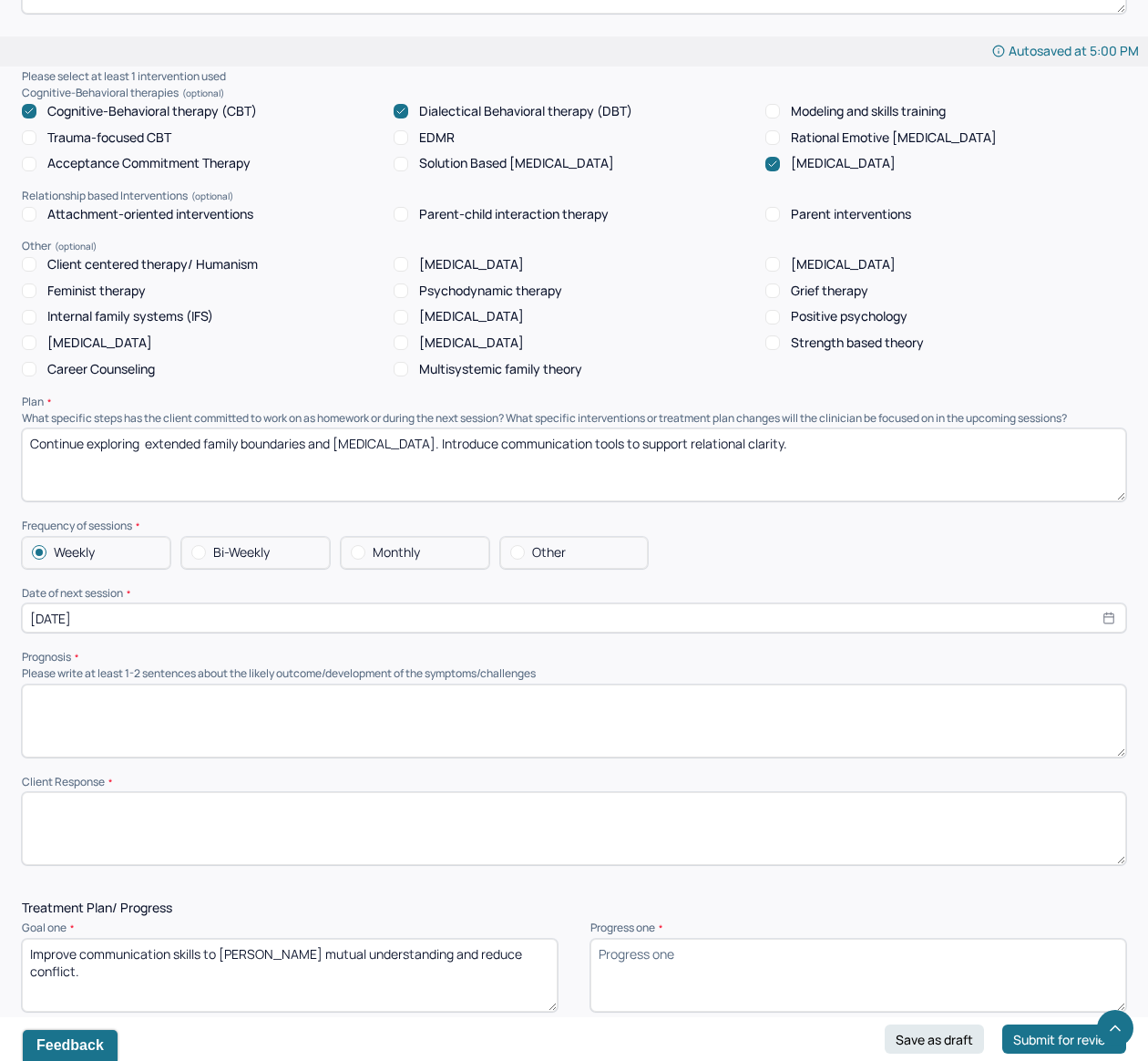 click on "Continue exploring  extended family boundaries and [MEDICAL_DATA]. Introduce communication tools to support relational clarity." at bounding box center [574, 465] 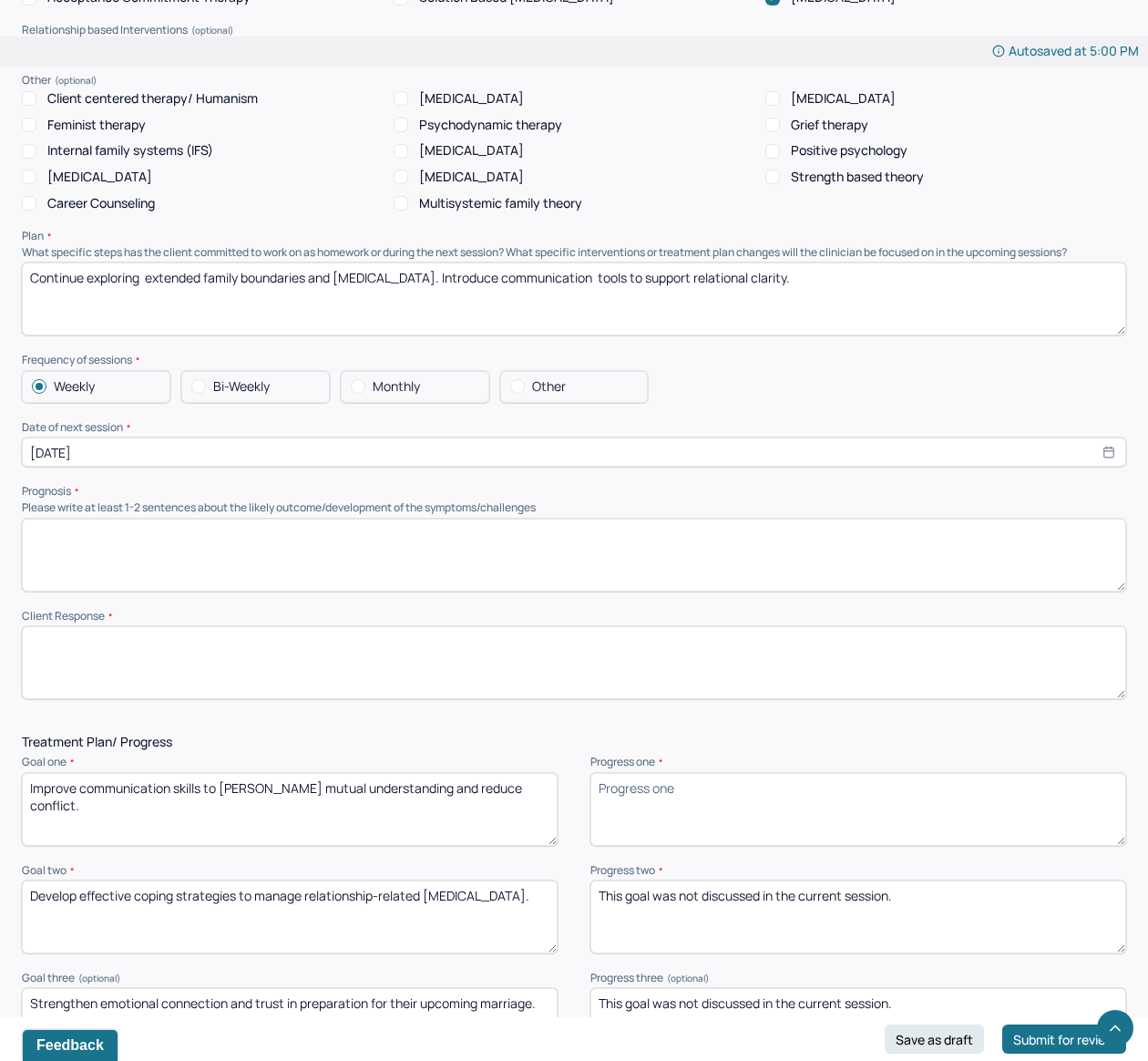 scroll, scrollTop: 1902, scrollLeft: 0, axis: vertical 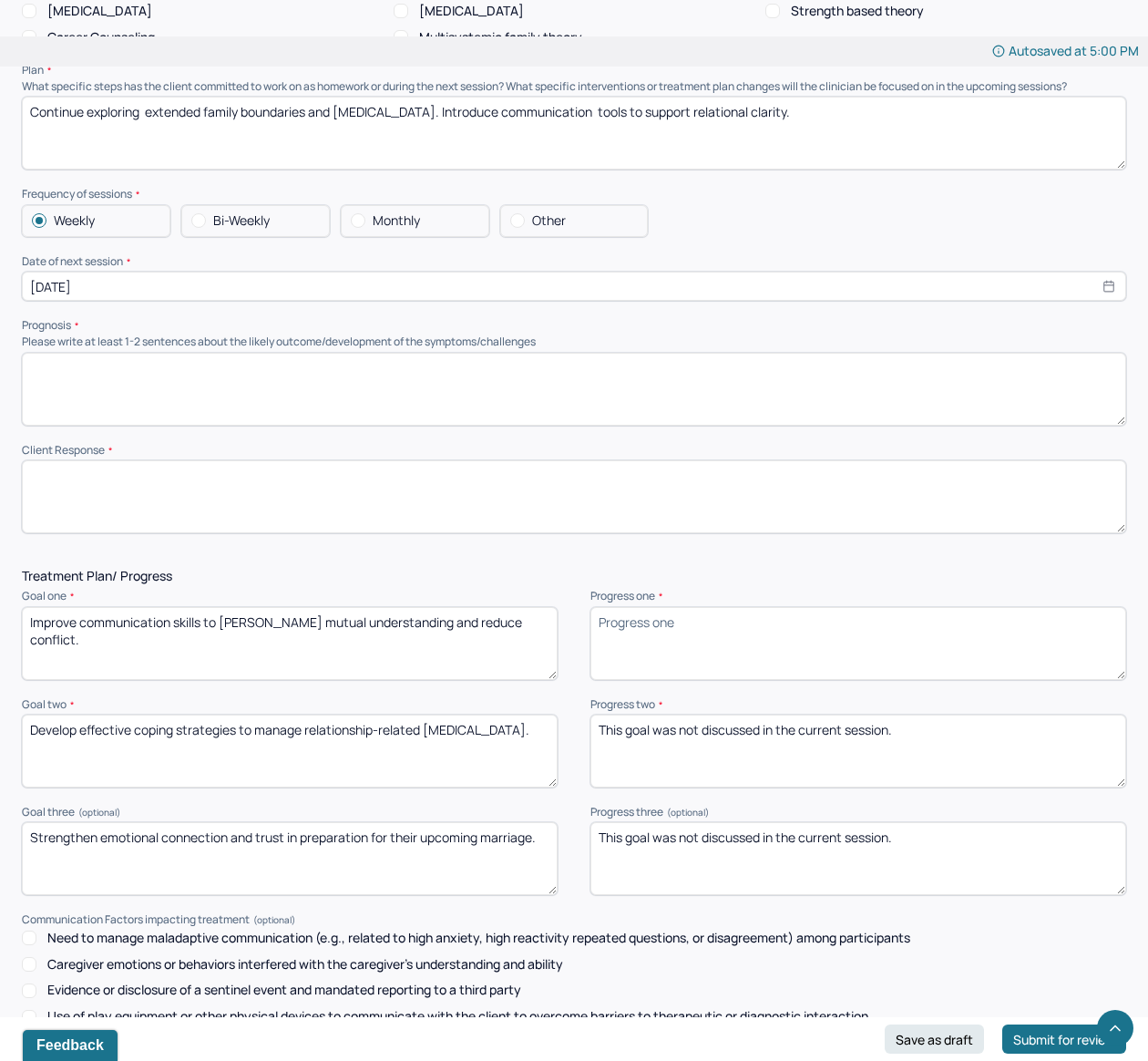 type on "Continue exploring  extended family boundaries and [MEDICAL_DATA]. Introduce communication  tools to support relational clarity." 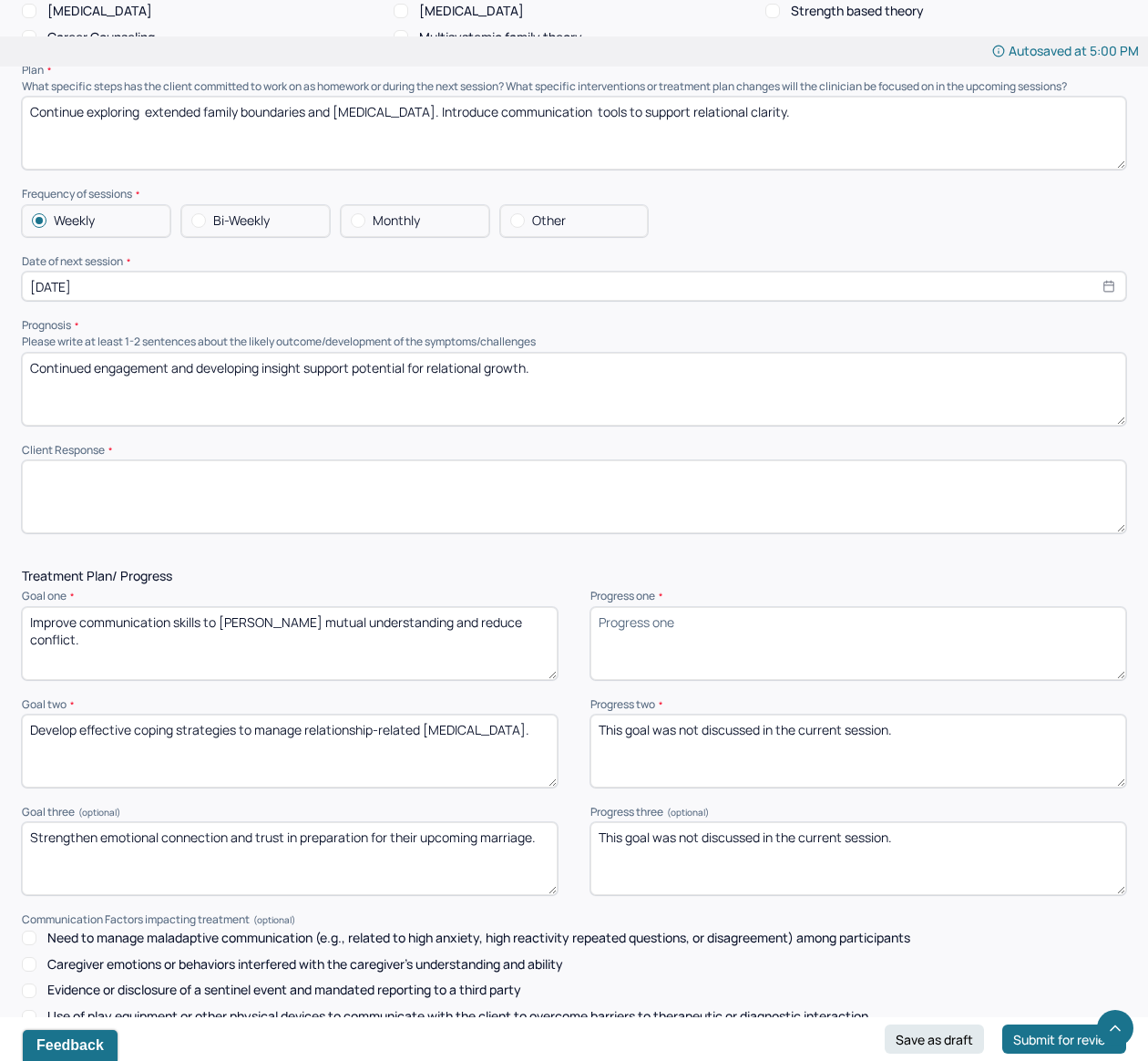 click on "Continued engagement and developing insight support potential for relational growth." at bounding box center (574, 389) 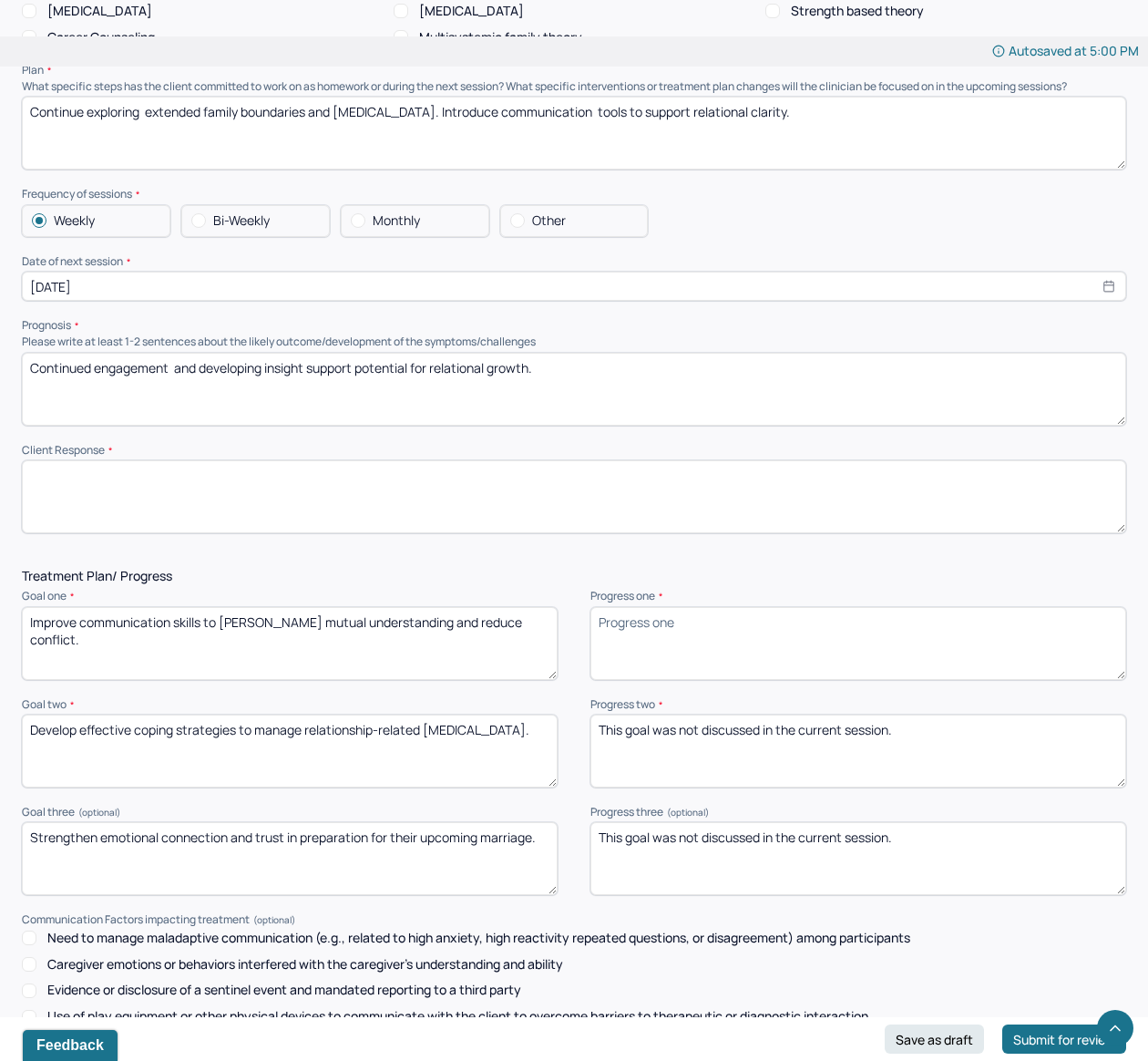 type on "Continued engagement  and developing insight support potential for relational growth." 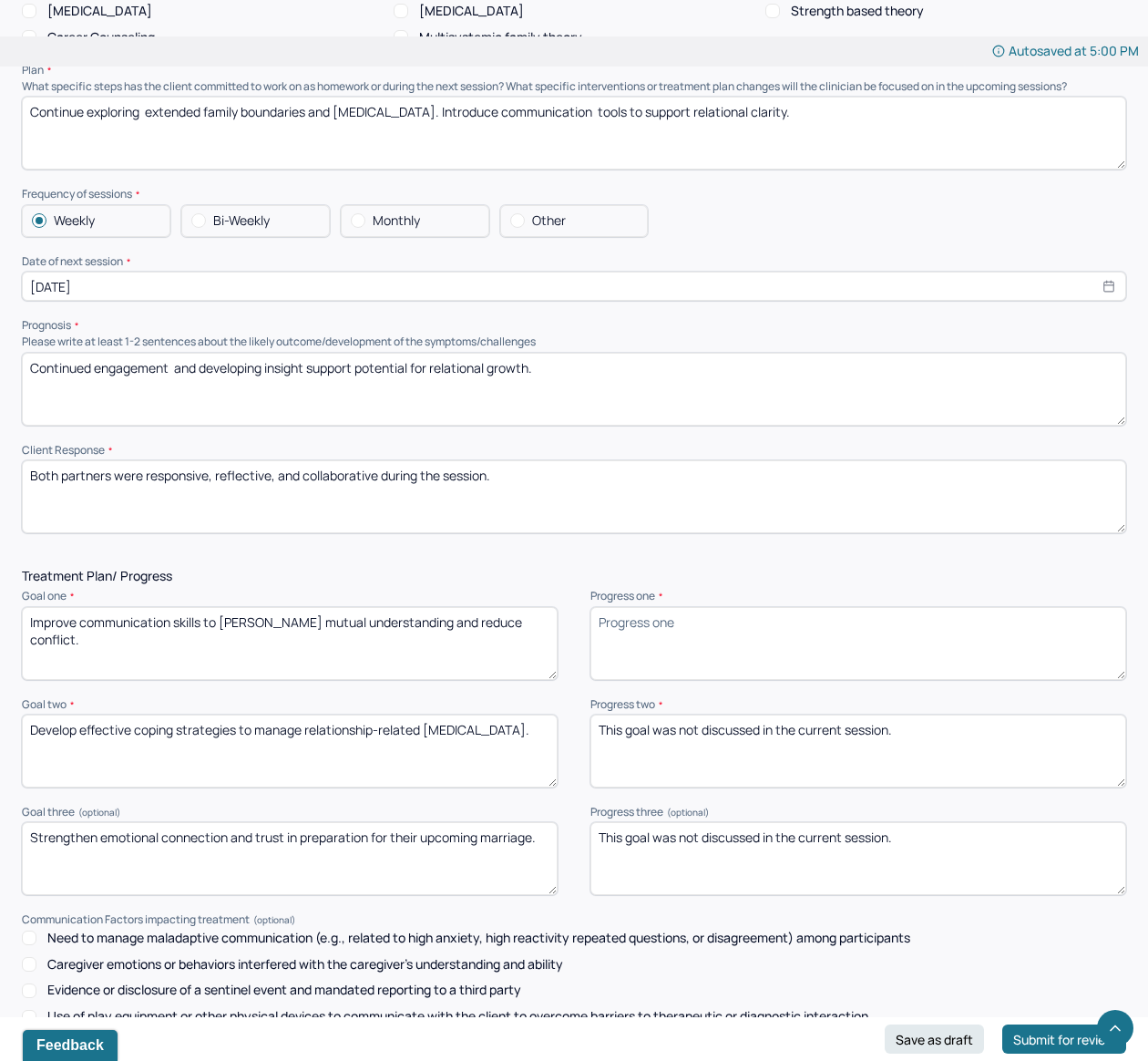type on "Both partners were responsive, reflective, and collaborative during the session." 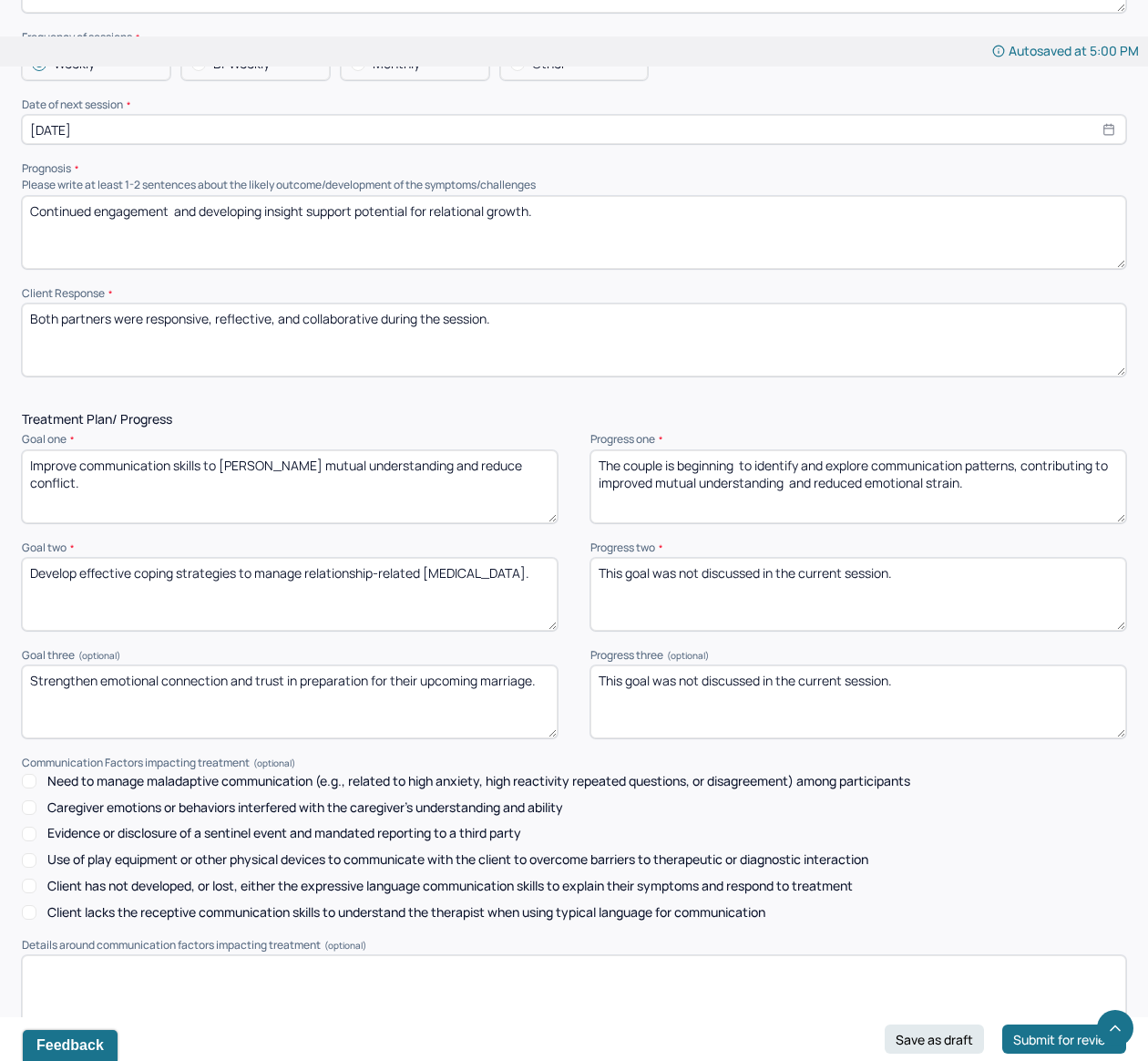 scroll, scrollTop: 2228, scrollLeft: 0, axis: vertical 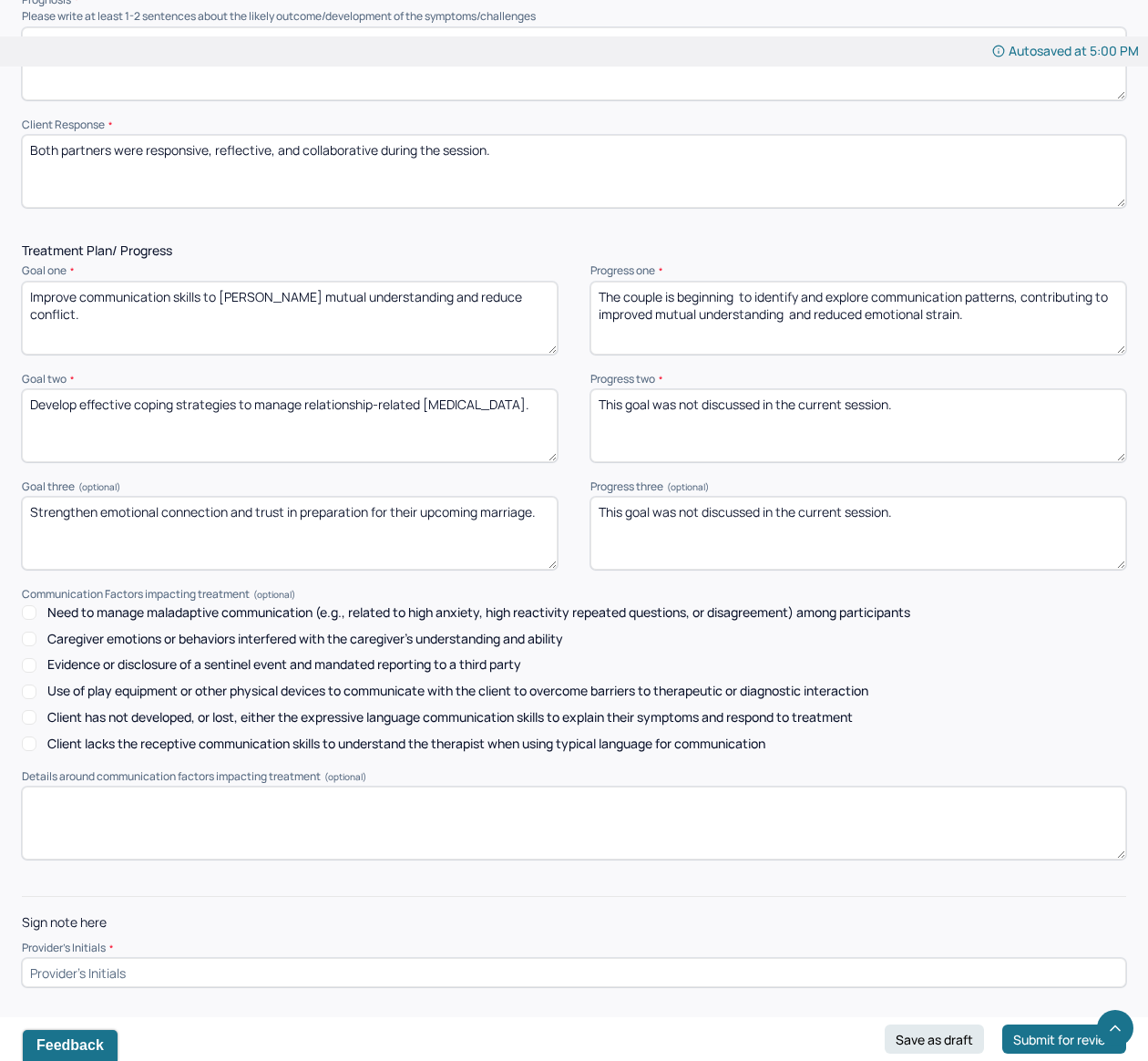 type on "The couple is beginning  to identify and explore communication patterns, contributing to improved mutual understanding  and reduced emotional strain." 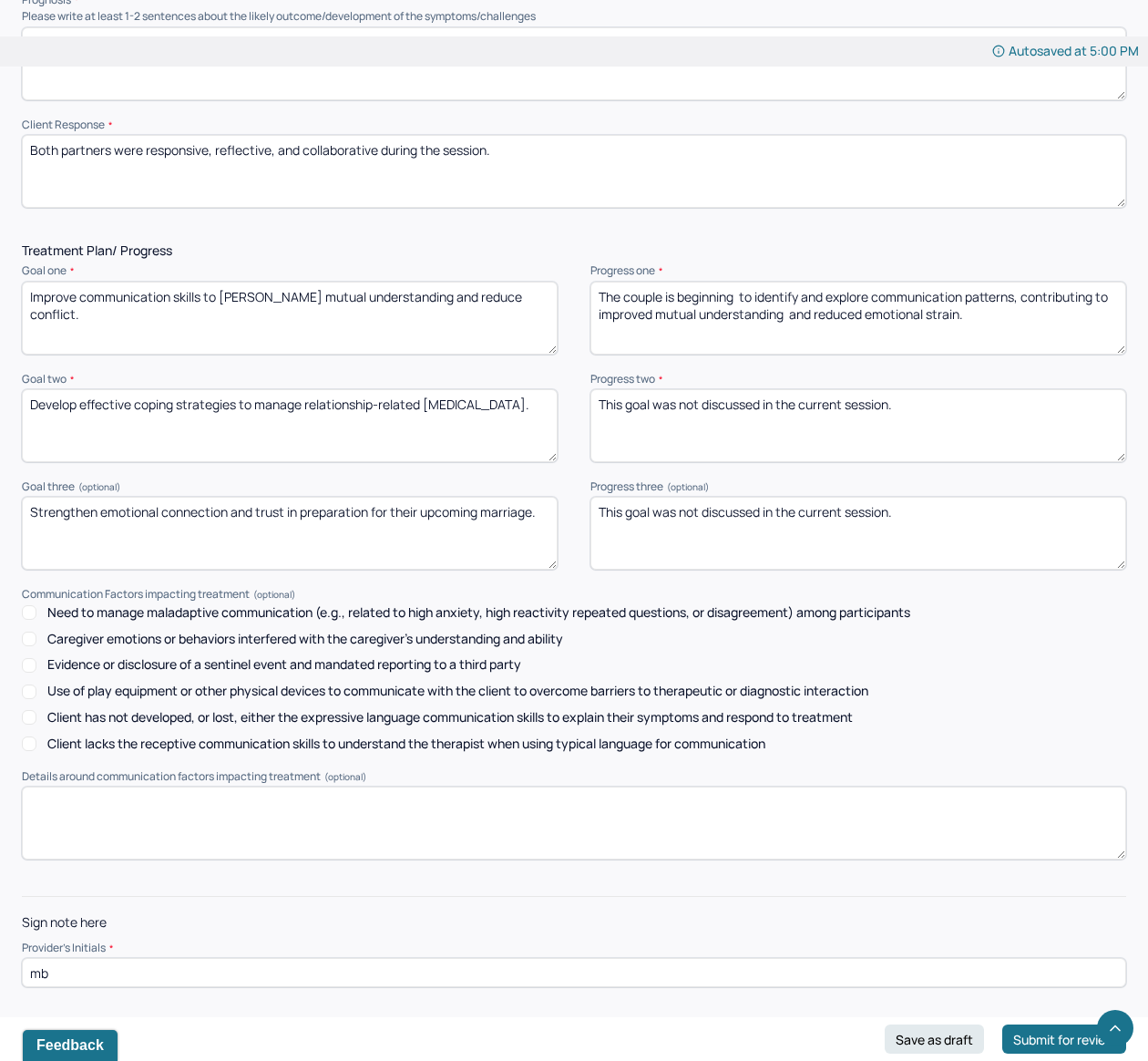 type on "m" 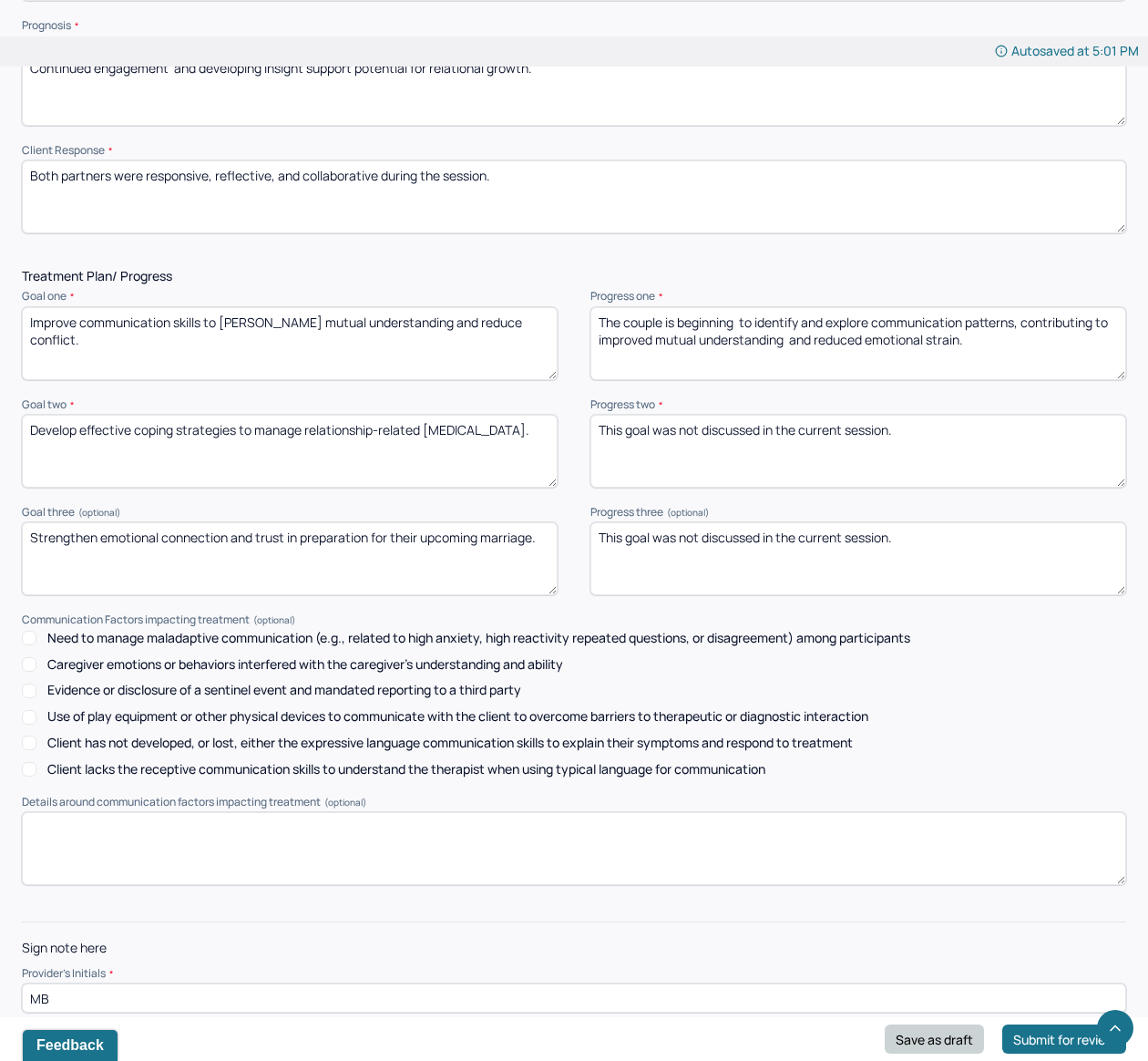 scroll, scrollTop: 2228, scrollLeft: 0, axis: vertical 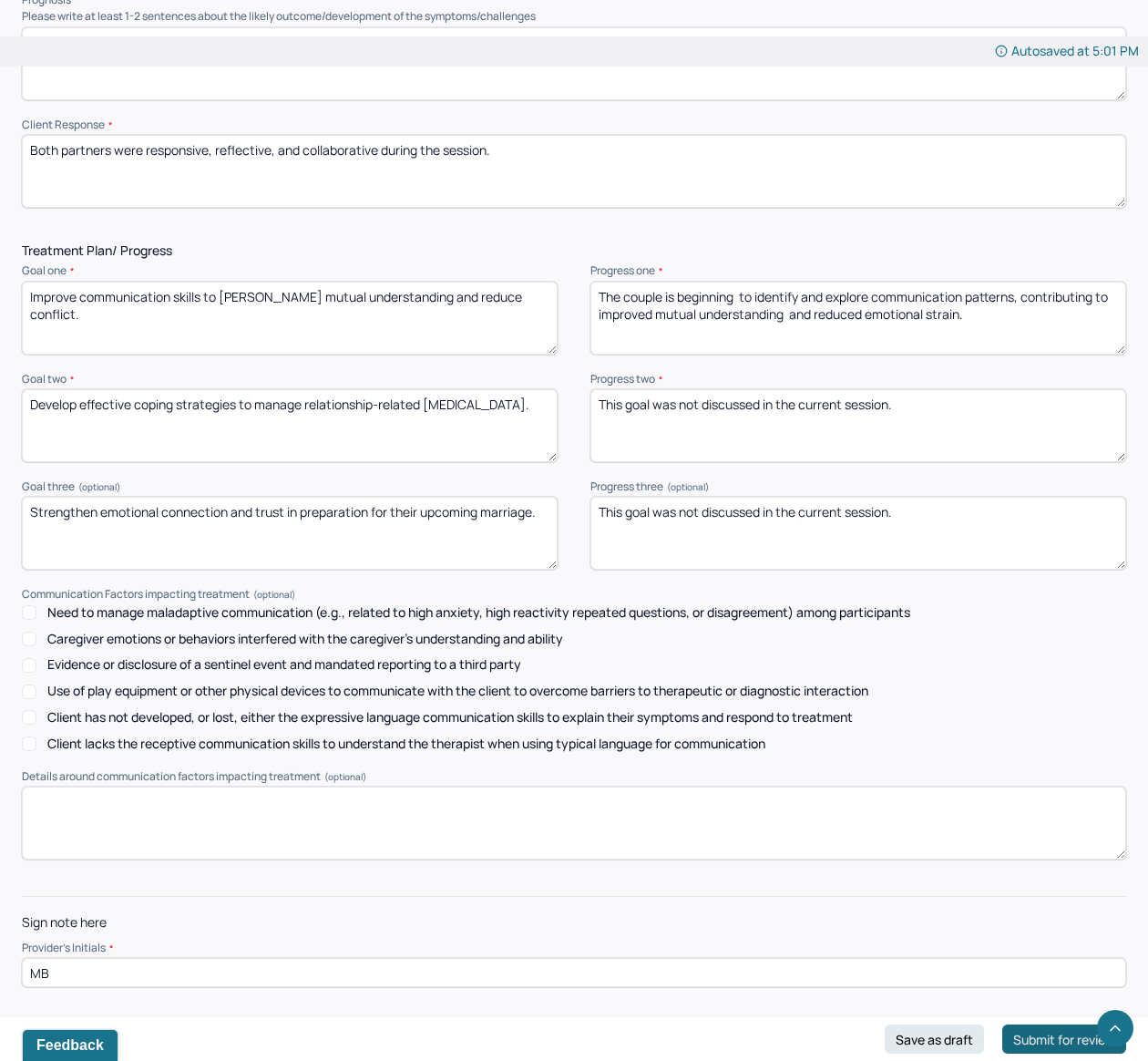 type on "MB" 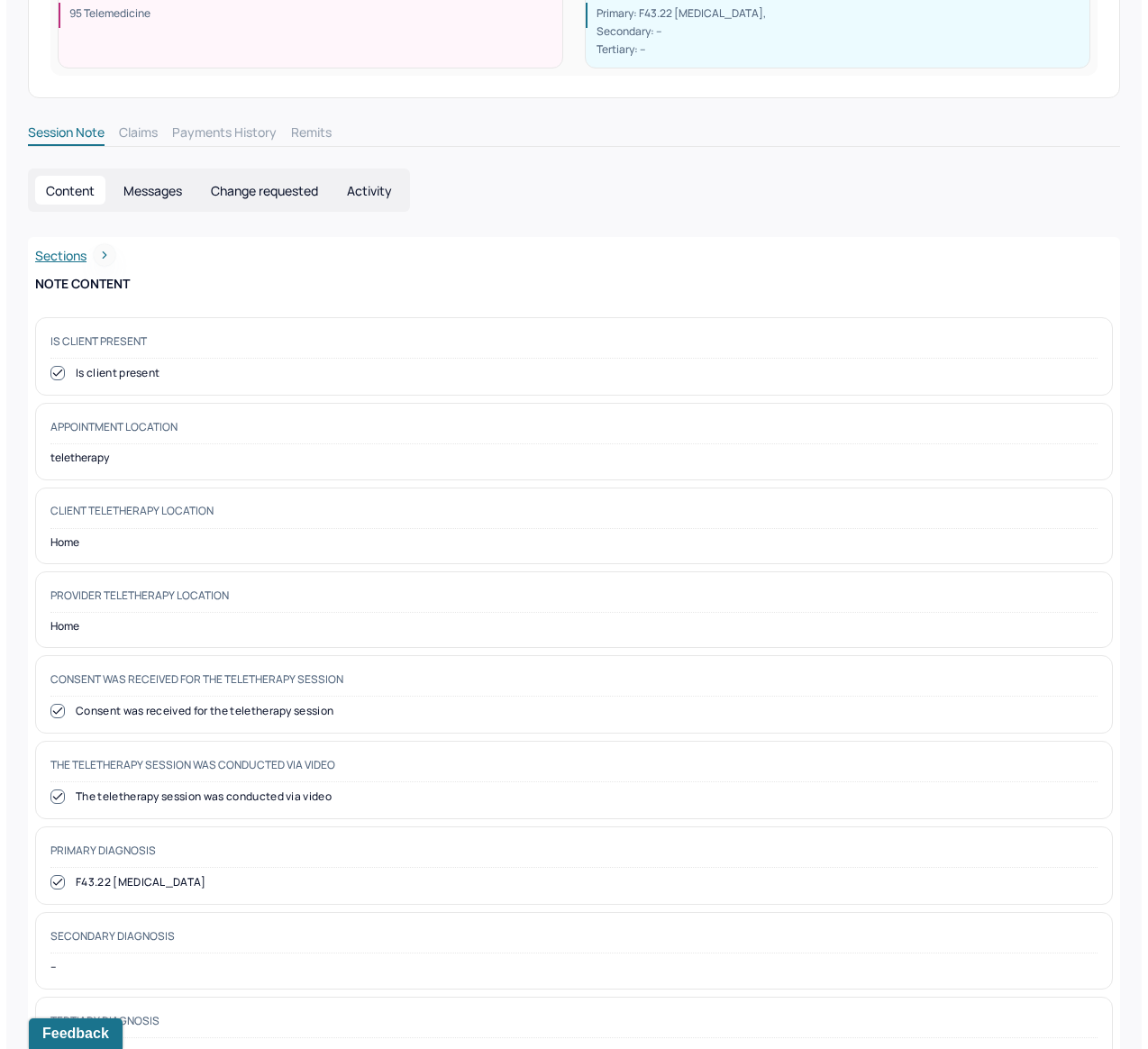scroll, scrollTop: 0, scrollLeft: 0, axis: both 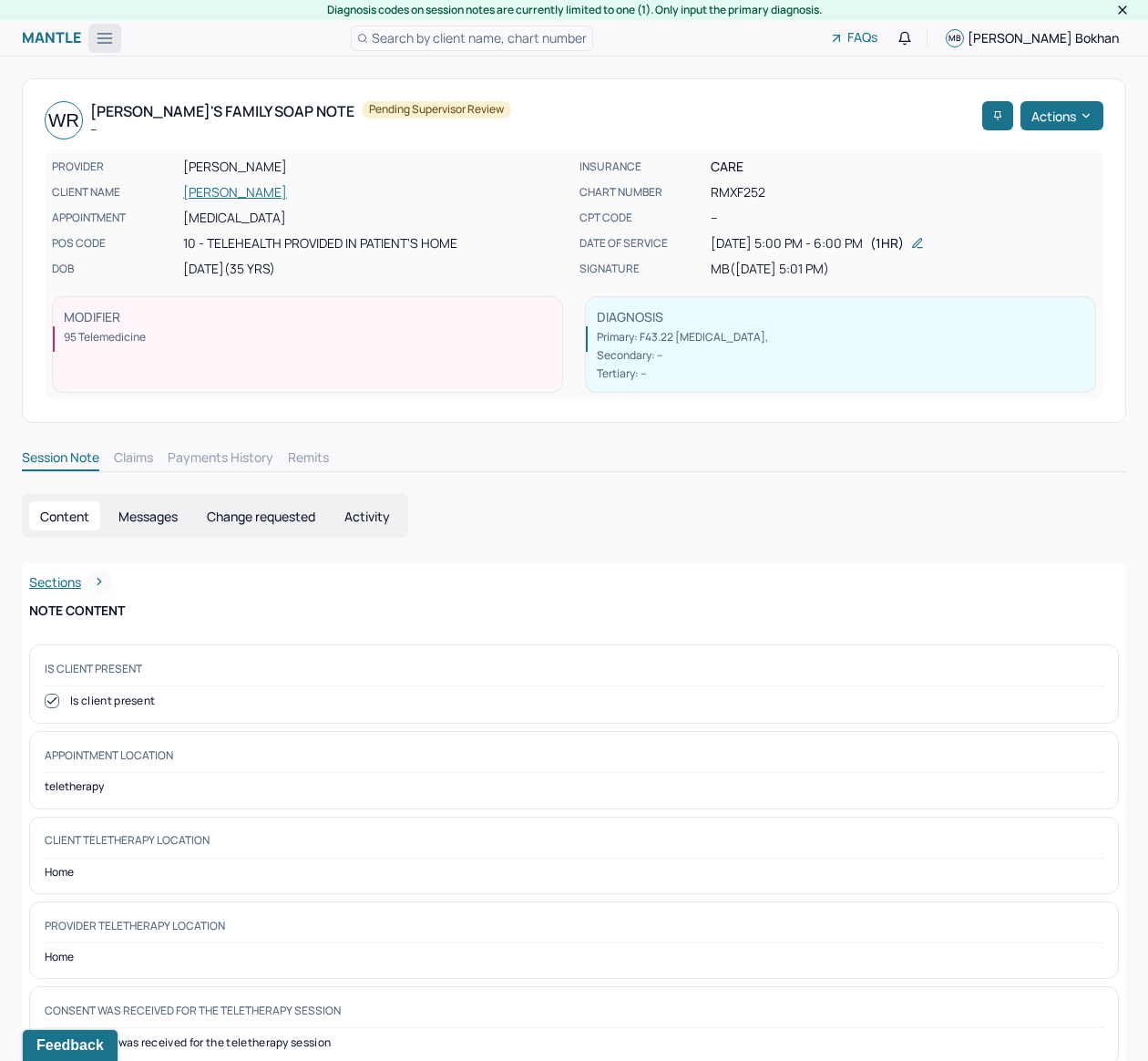 click at bounding box center [105, 38] 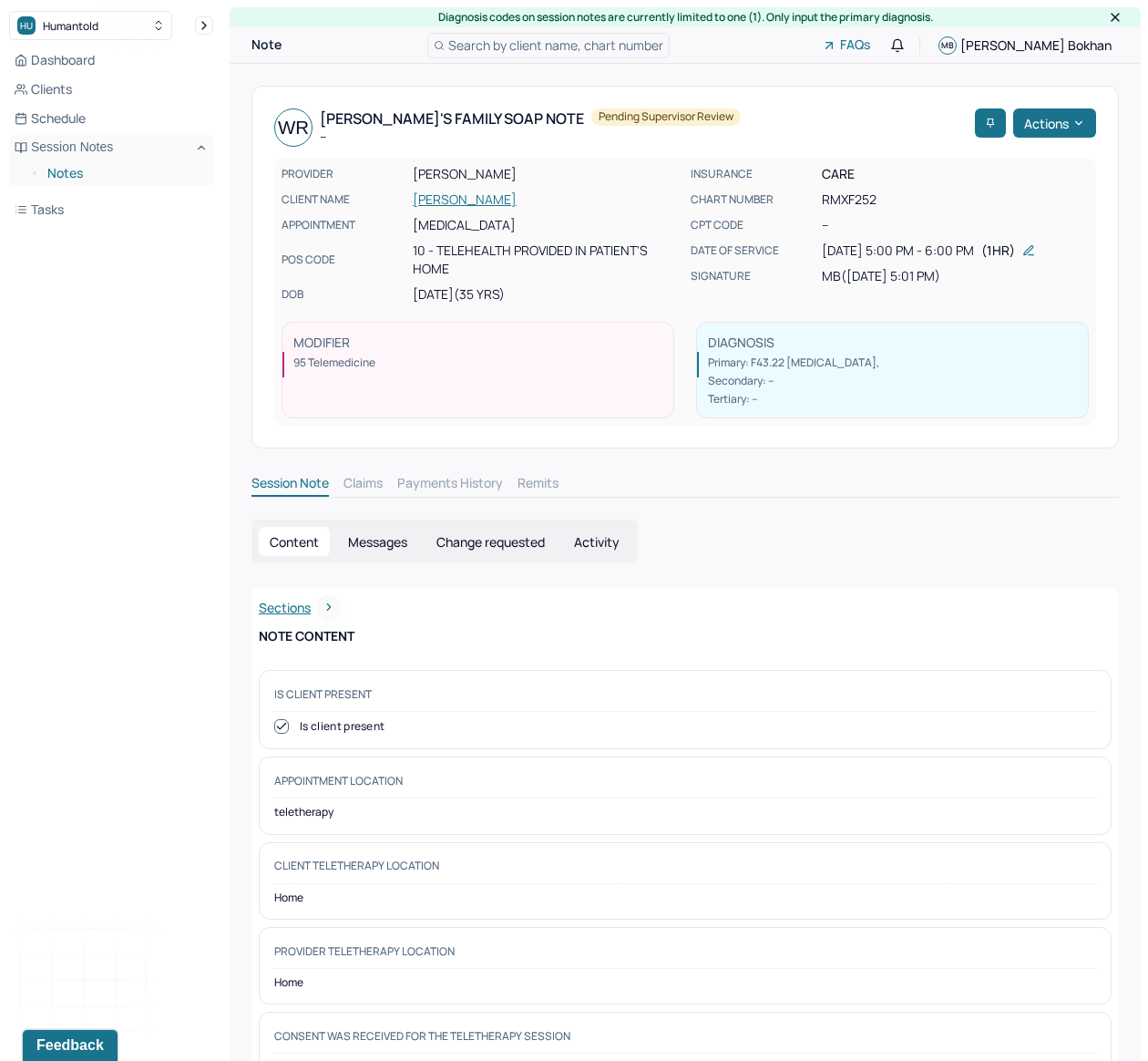 click on "Notes" at bounding box center (123, 173) 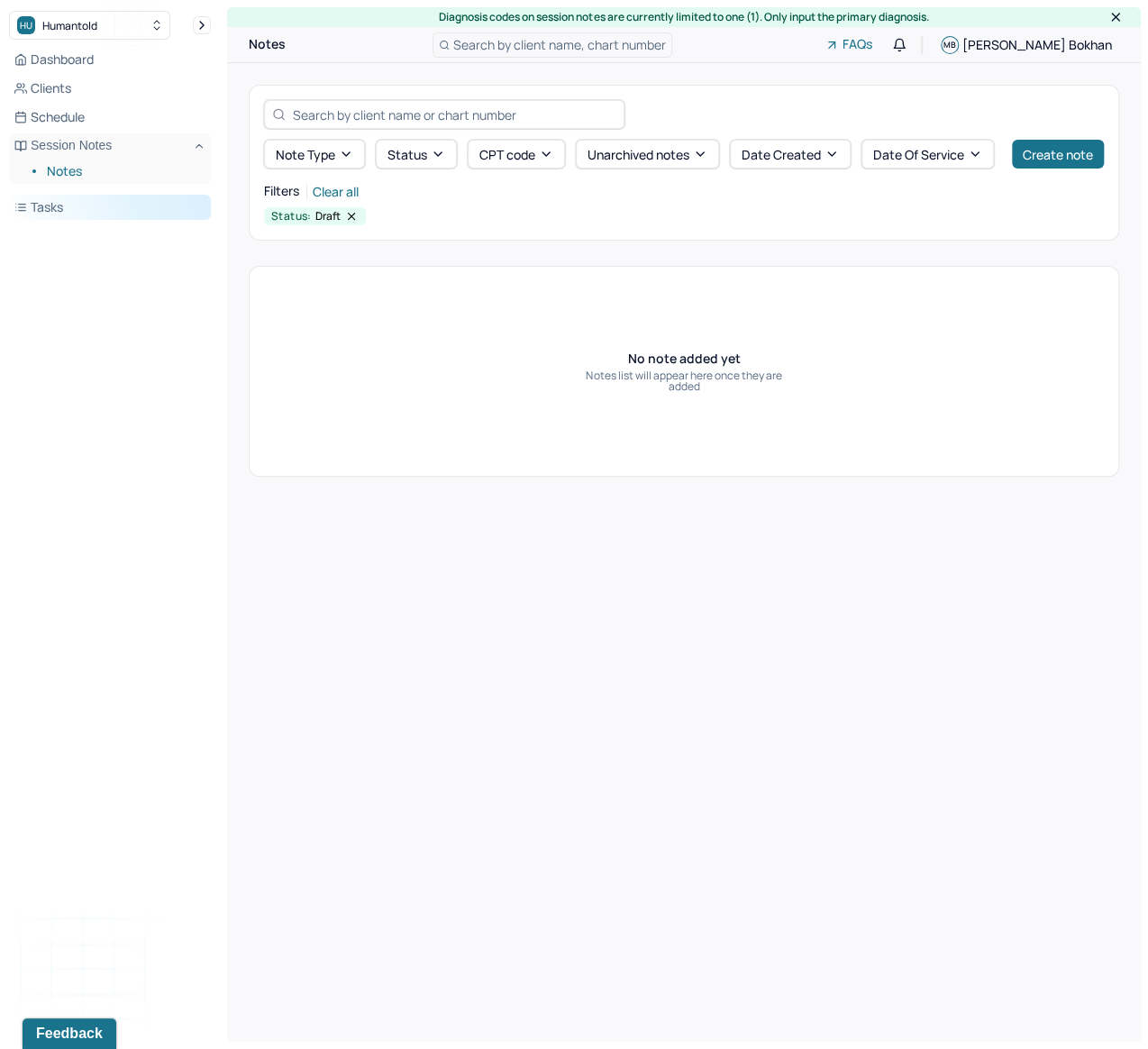 click on "Tasks" at bounding box center (110, 207) 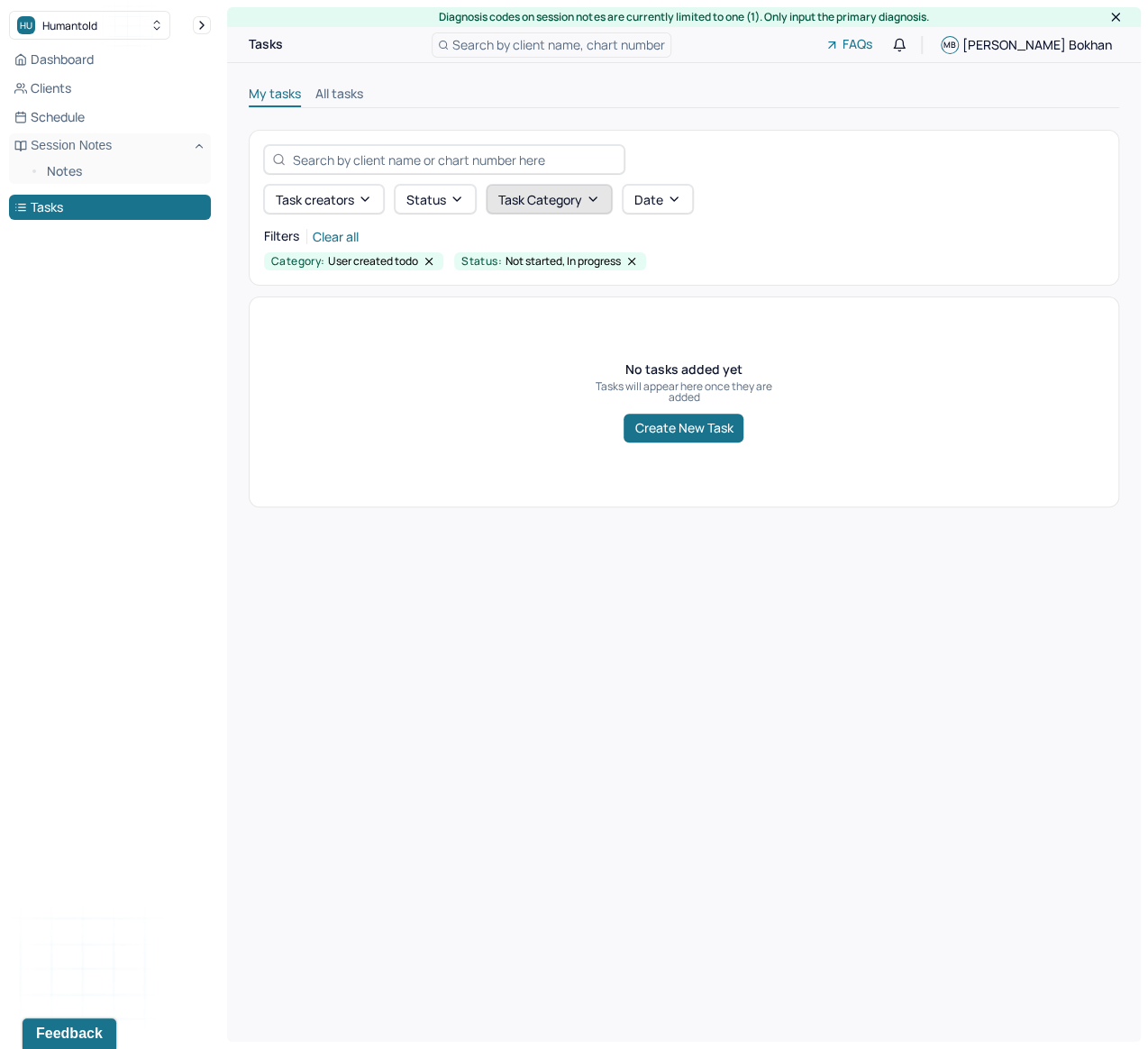 click on "Task category" at bounding box center (549, 199) 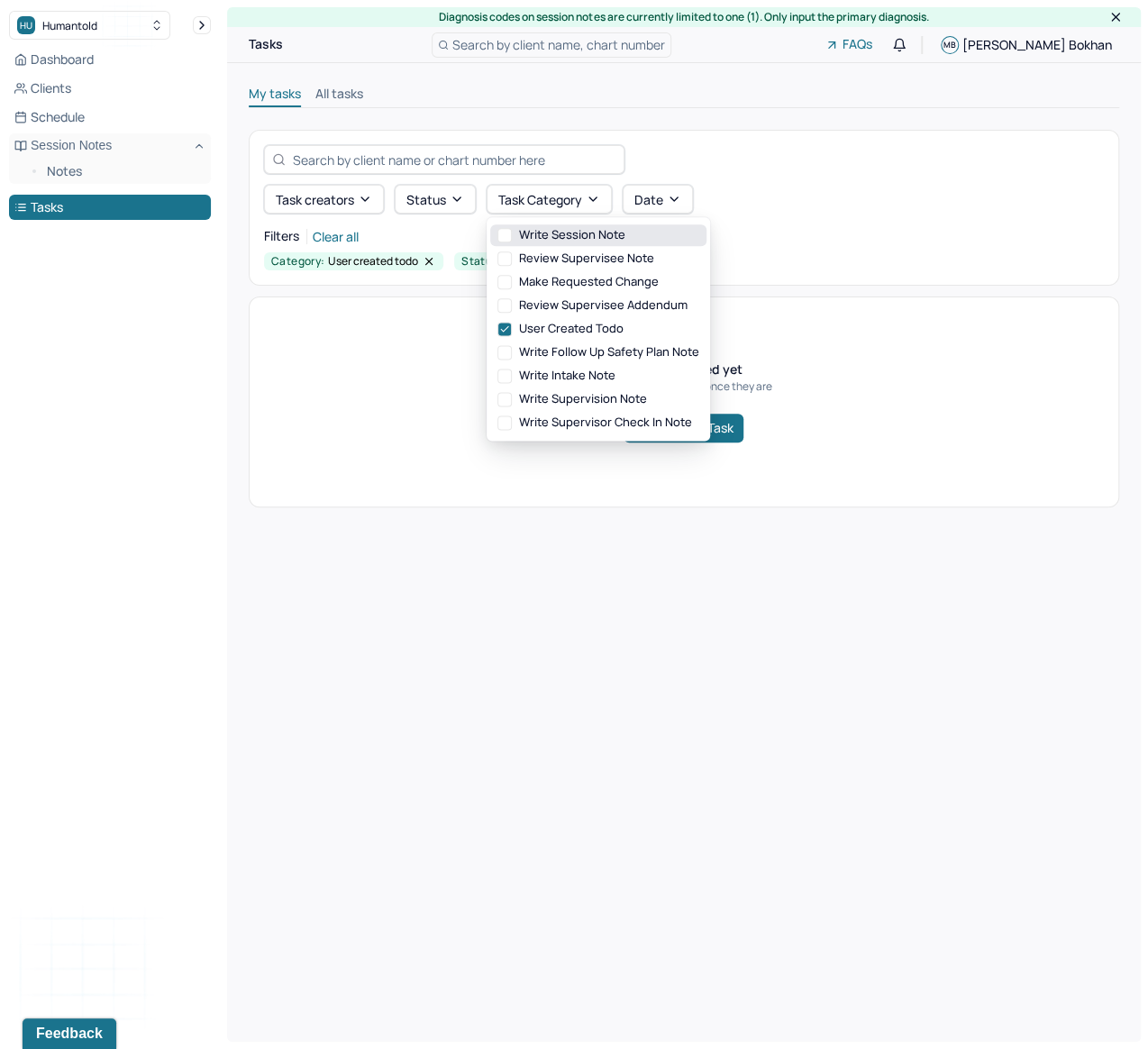 click on "write session note" at bounding box center (598, 235) 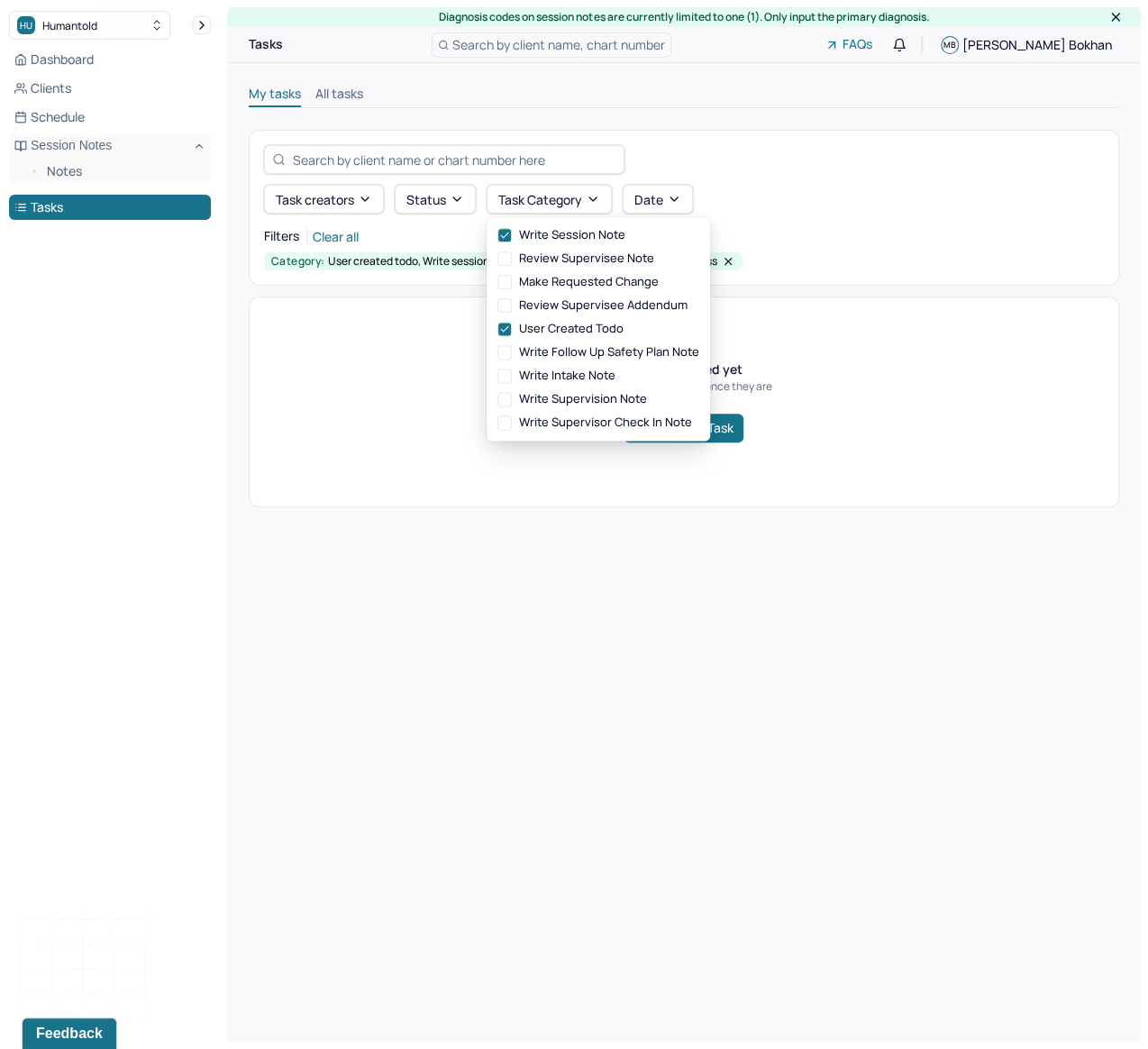 click on "Diagnosis codes on session notes are currently limited to one (1). Only input the primary diagnosis. Tasks Search by client name, chart number  FAQs MB [PERSON_NAME] My tasks All tasks Task creators Status  Task category Date Filters Clear all Category: User created todo, Write session note Status: Not started, In progress No tasks added yet Tasks will appear here once they are added Create New Task" at bounding box center (684, 524) 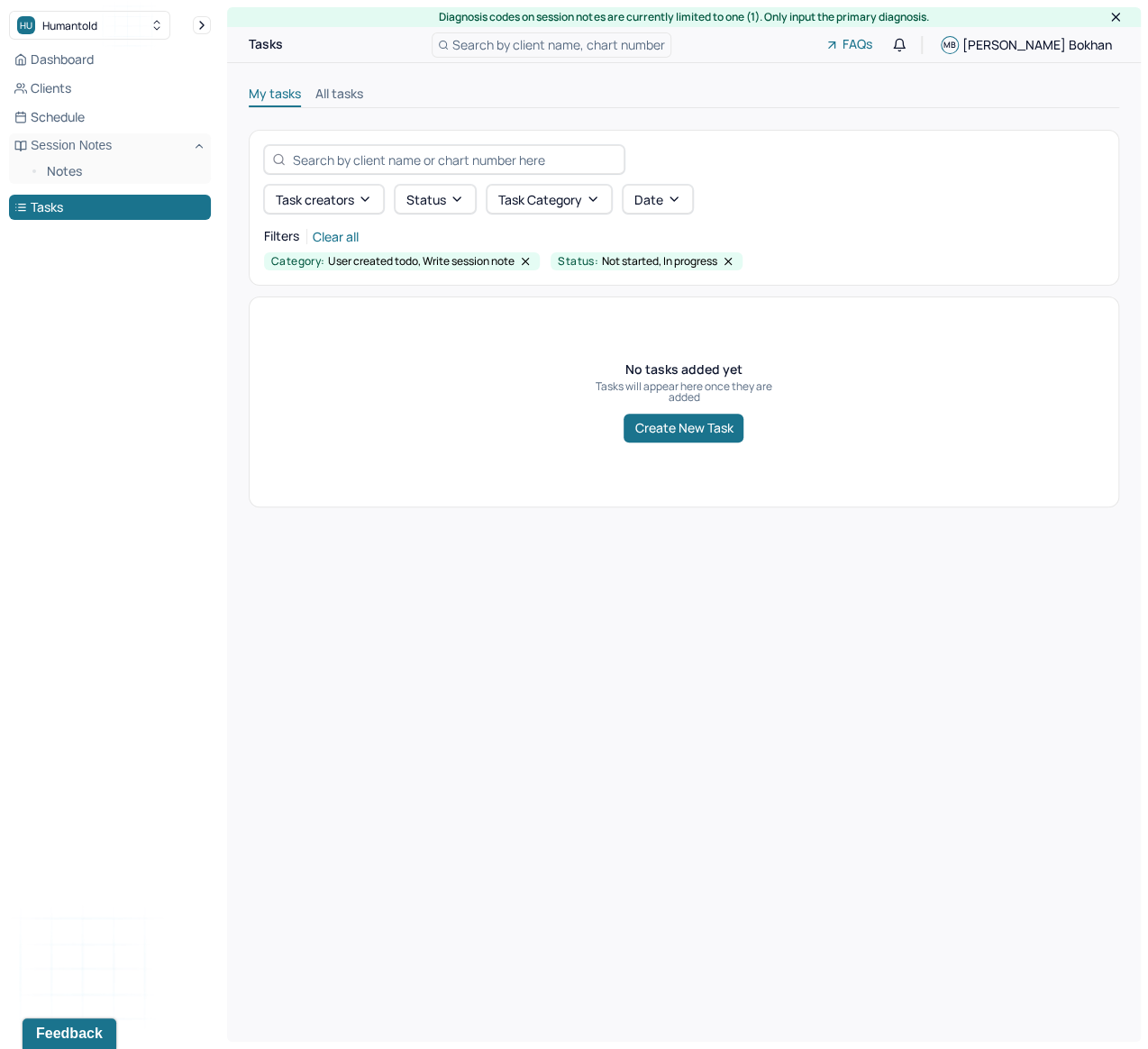 drag, startPoint x: 832, startPoint y: 577, endPoint x: 1075, endPoint y: 533, distance: 246.95141 